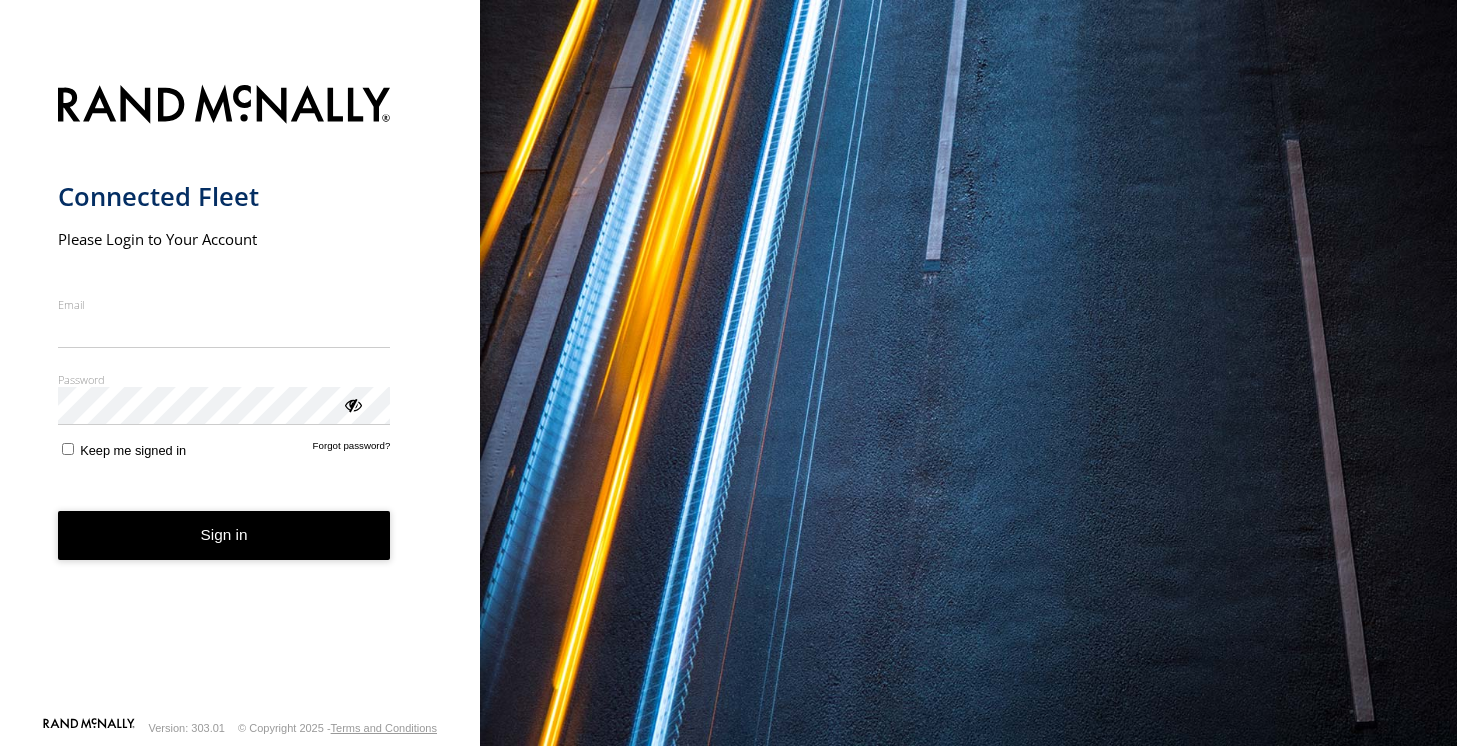 scroll, scrollTop: 0, scrollLeft: 0, axis: both 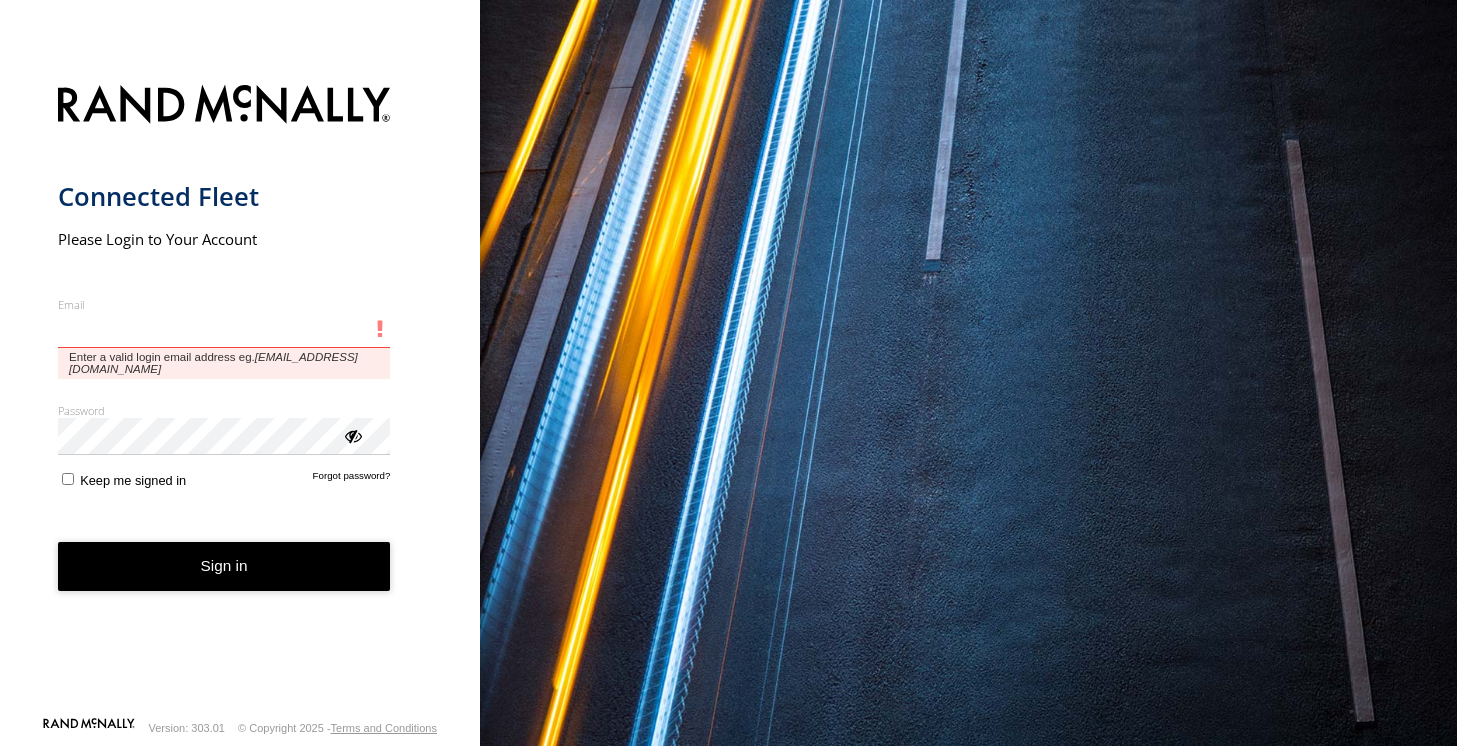 type on "**********" 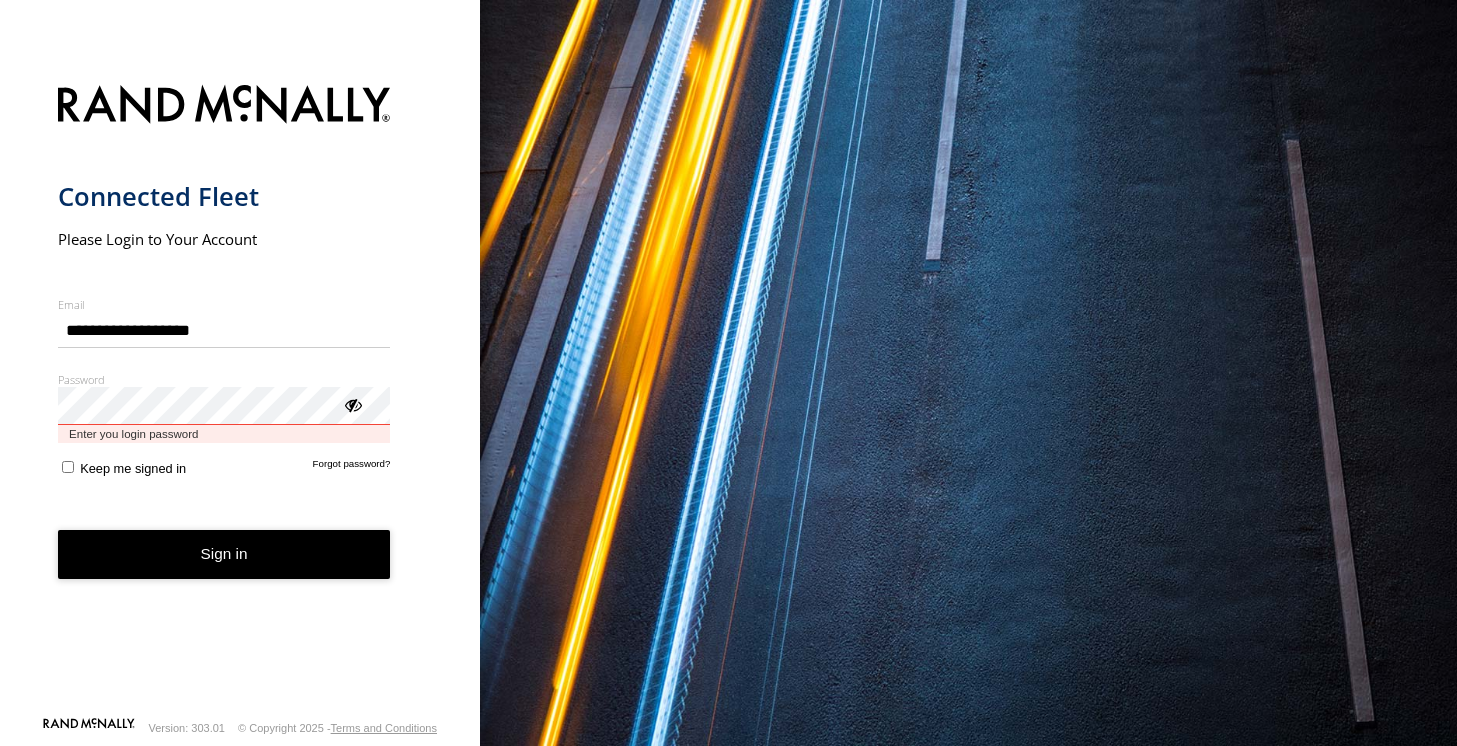 click on "Sign in" at bounding box center [224, 554] 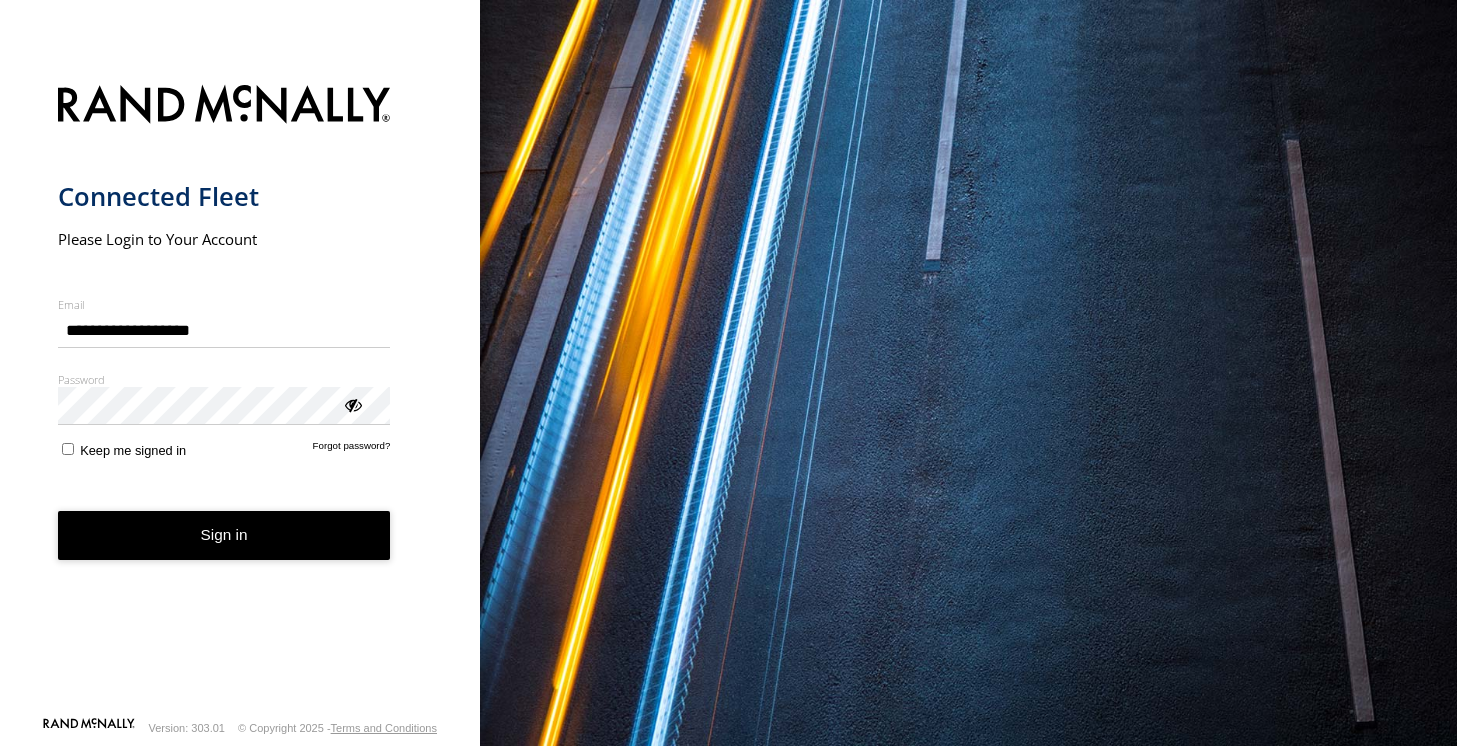click on "Sign in" at bounding box center (224, 535) 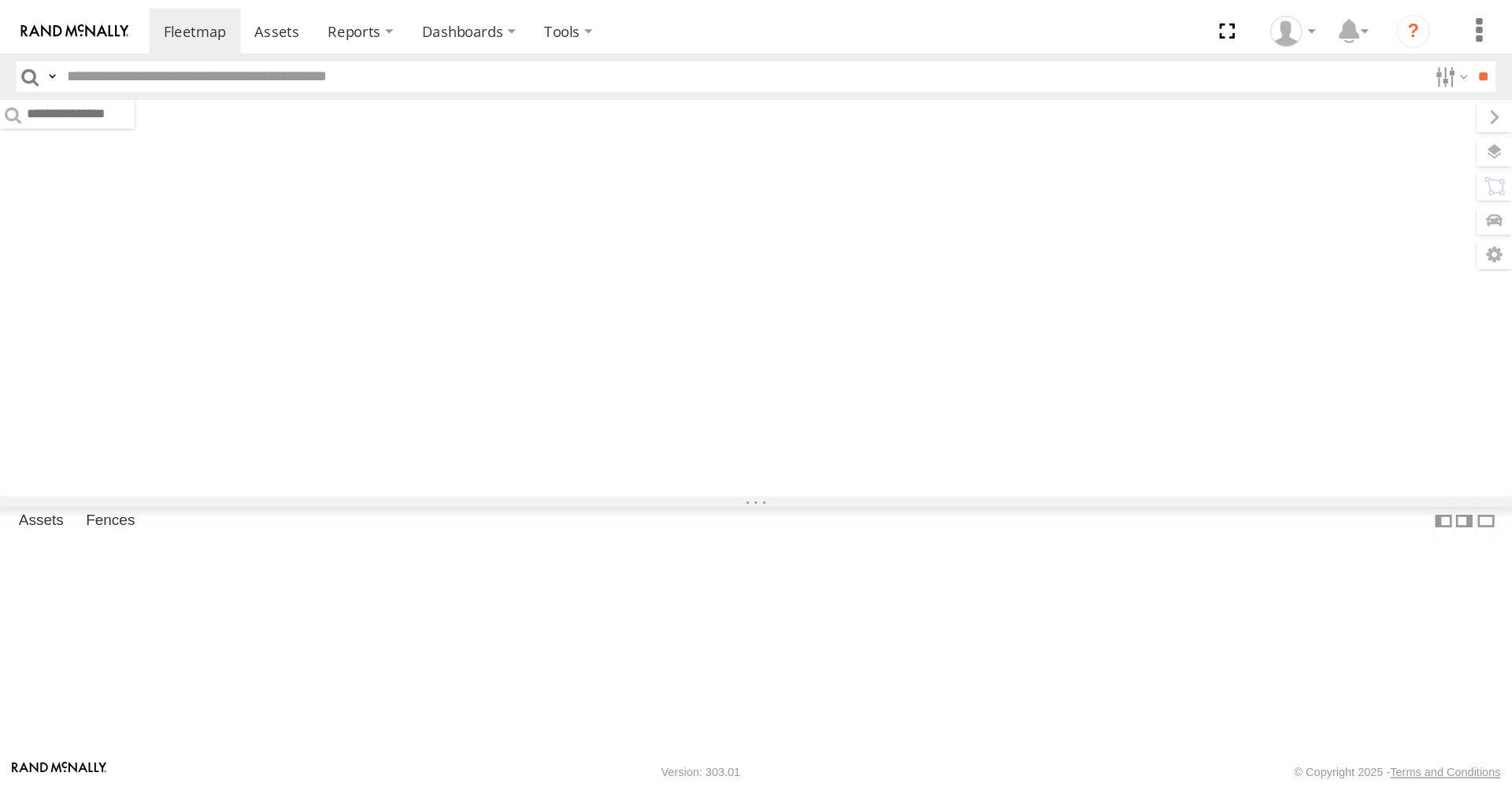 scroll, scrollTop: 0, scrollLeft: 0, axis: both 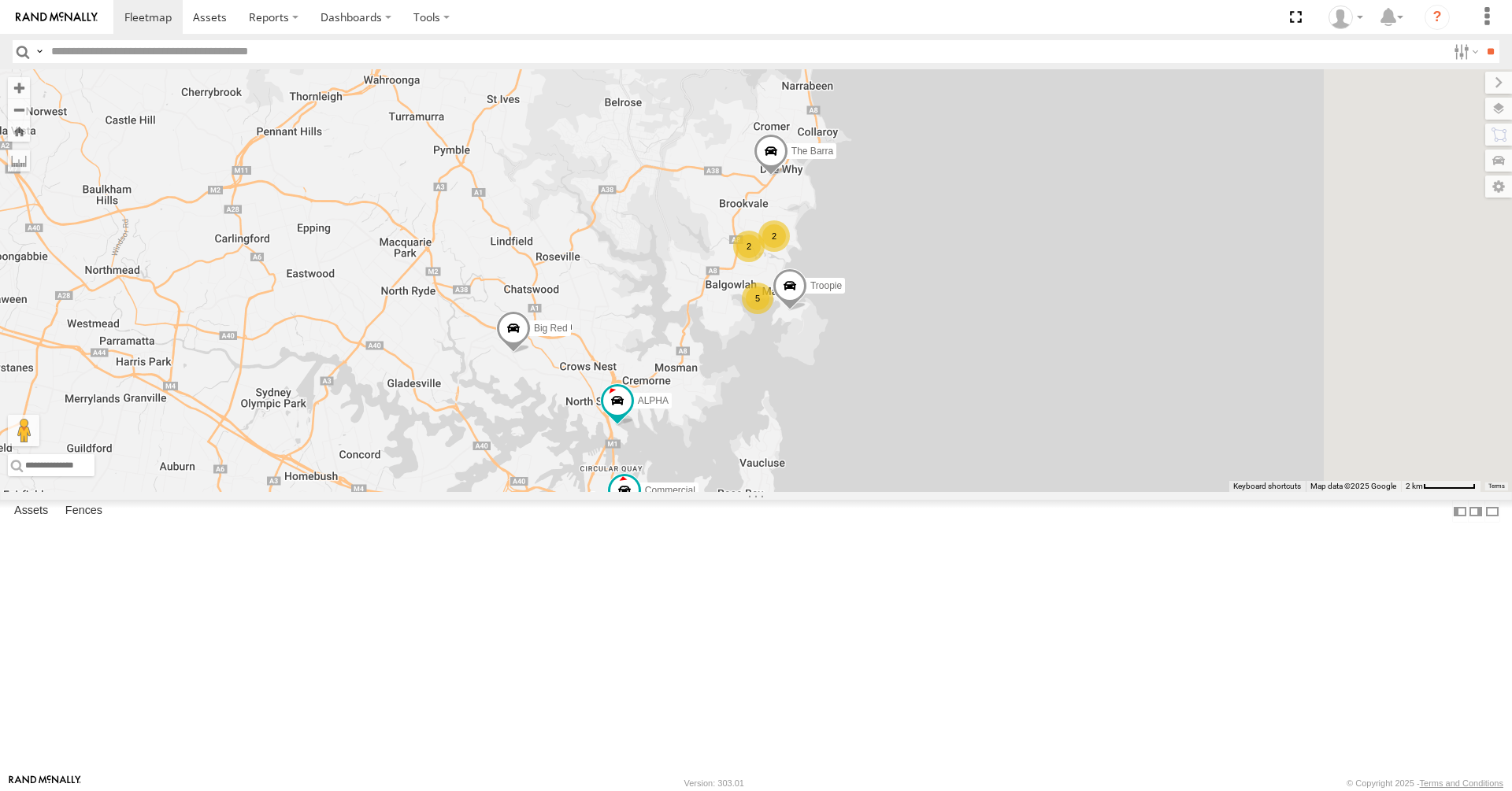 drag, startPoint x: 991, startPoint y: 466, endPoint x: 884, endPoint y: 549, distance: 135.41787 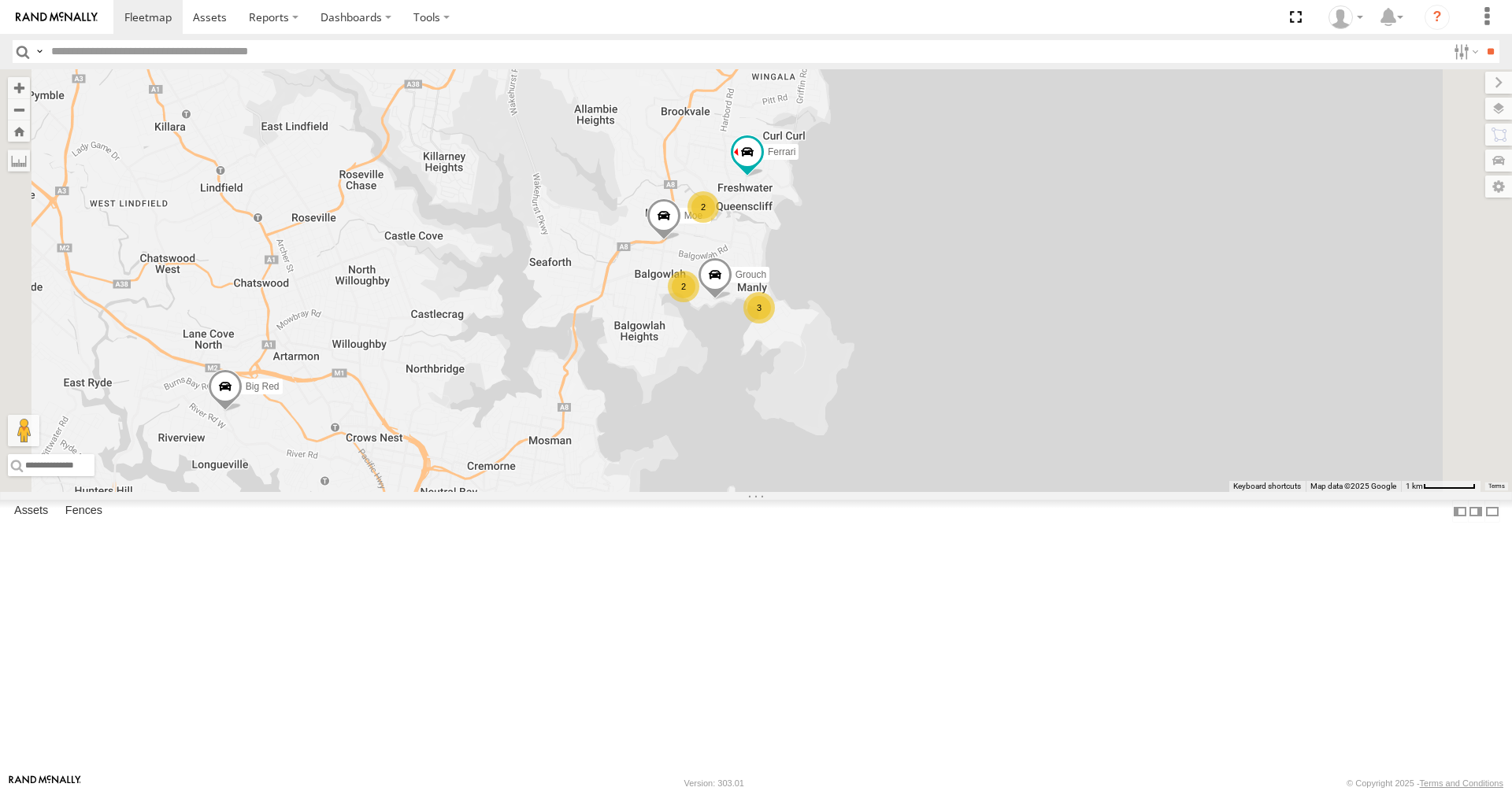 drag, startPoint x: 947, startPoint y: 412, endPoint x: 983, endPoint y: 305, distance: 112.89376 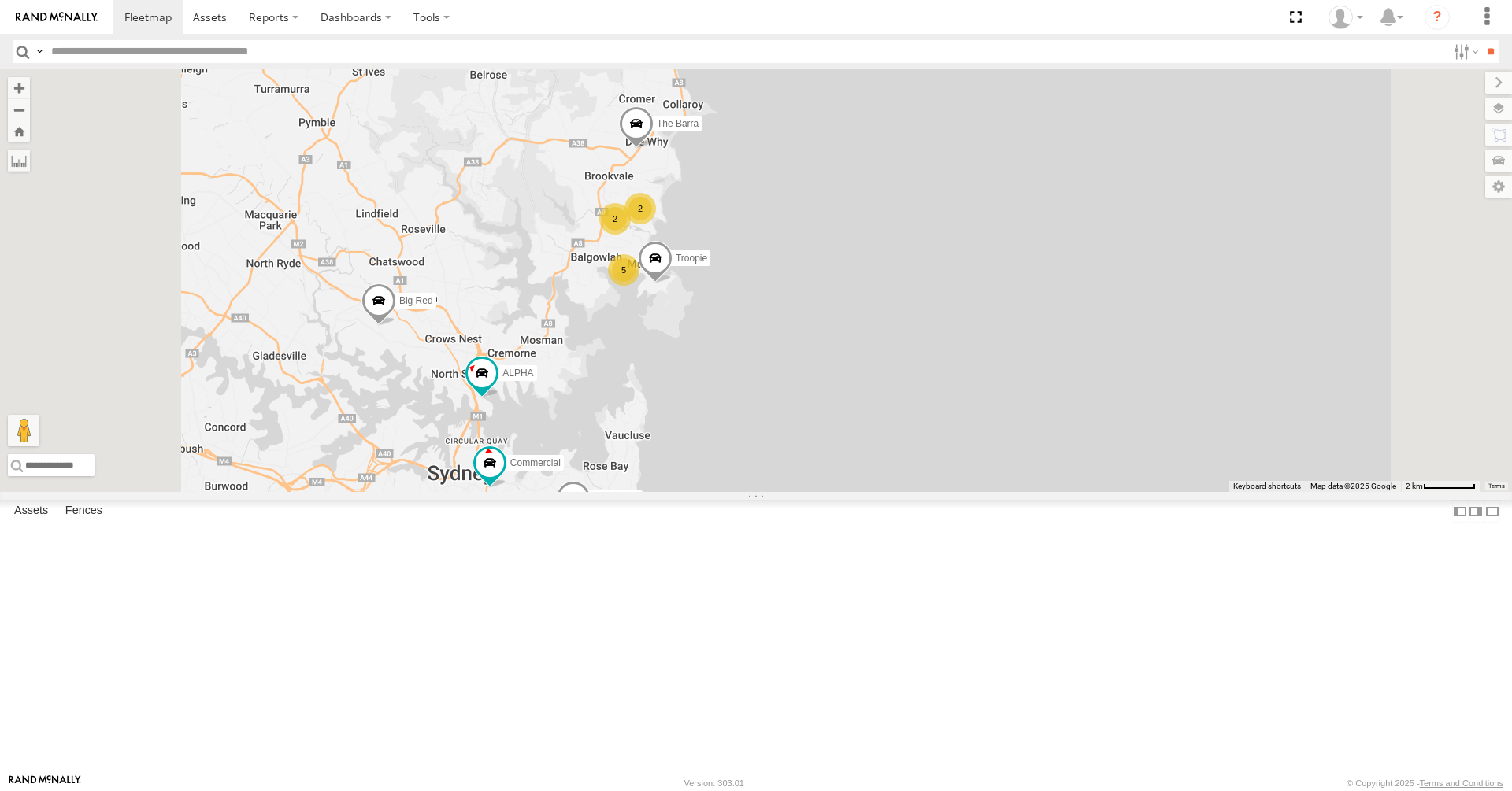 click on "The Fridge The Barra ALPHA Big Red Commercial 5 2 Troopie 2" at bounding box center (756, 280) 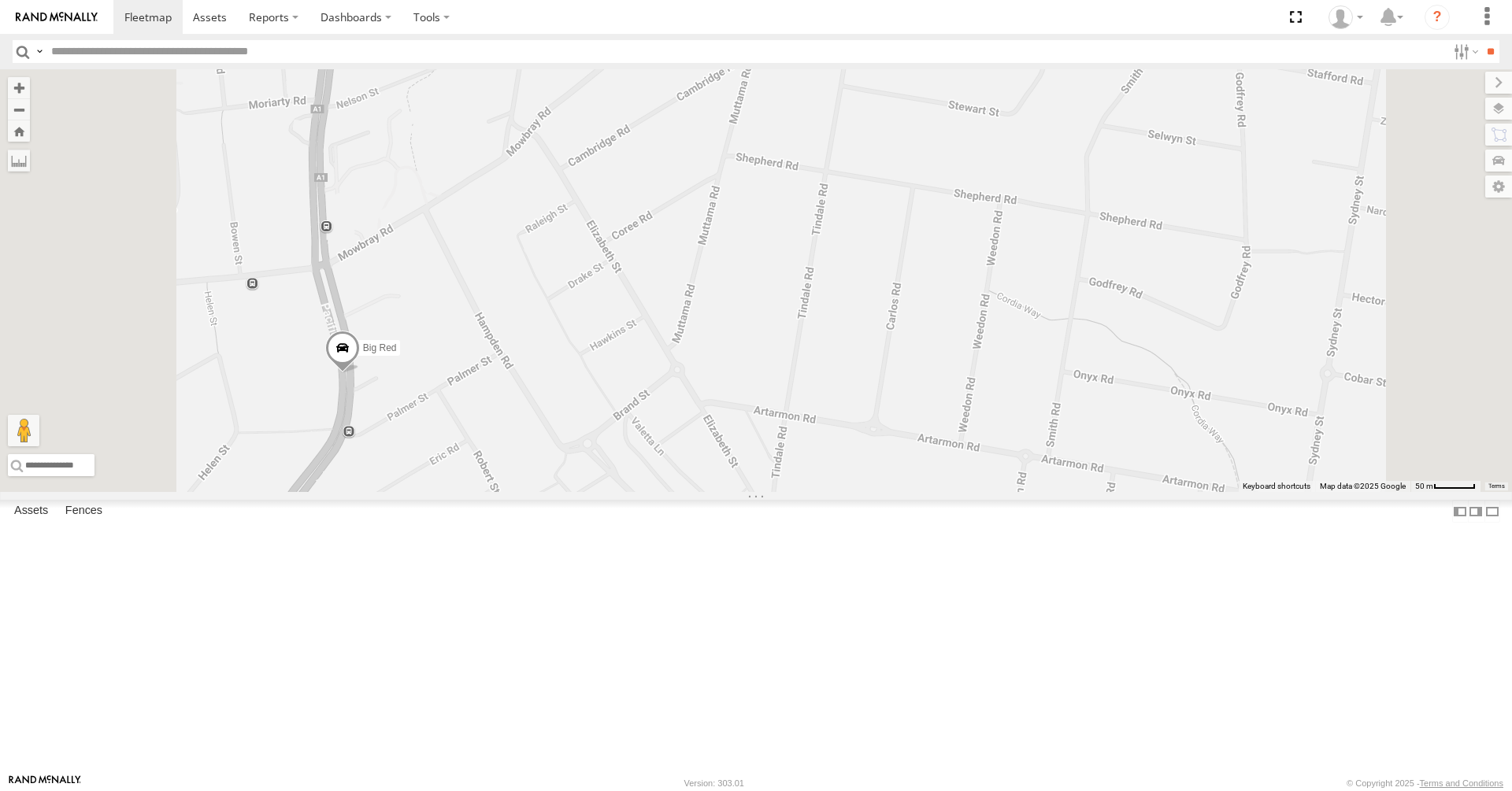 drag, startPoint x: 526, startPoint y: 516, endPoint x: 593, endPoint y: 570, distance: 86.05231 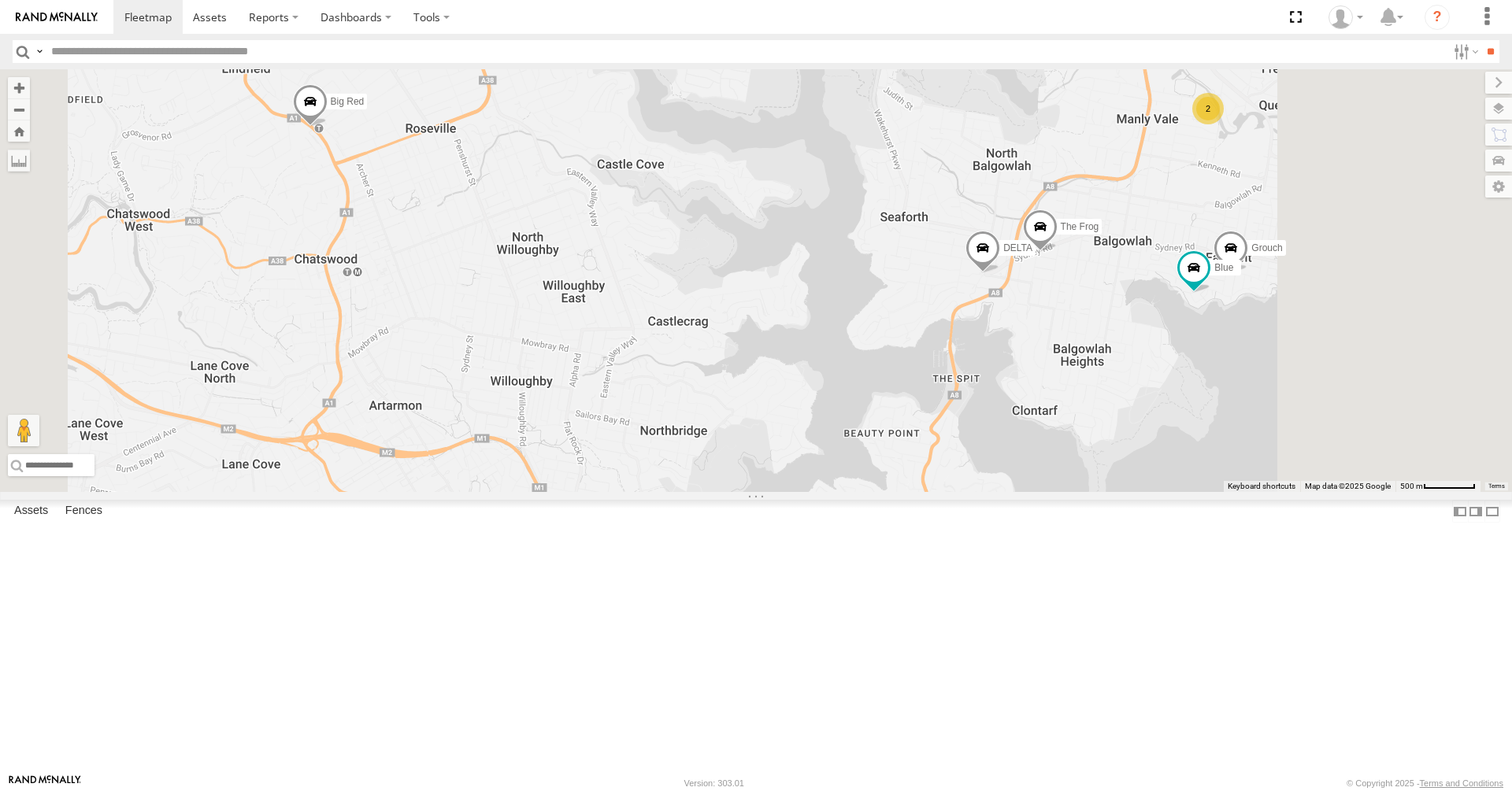 drag, startPoint x: 786, startPoint y: 408, endPoint x: 728, endPoint y: 332, distance: 95.6033 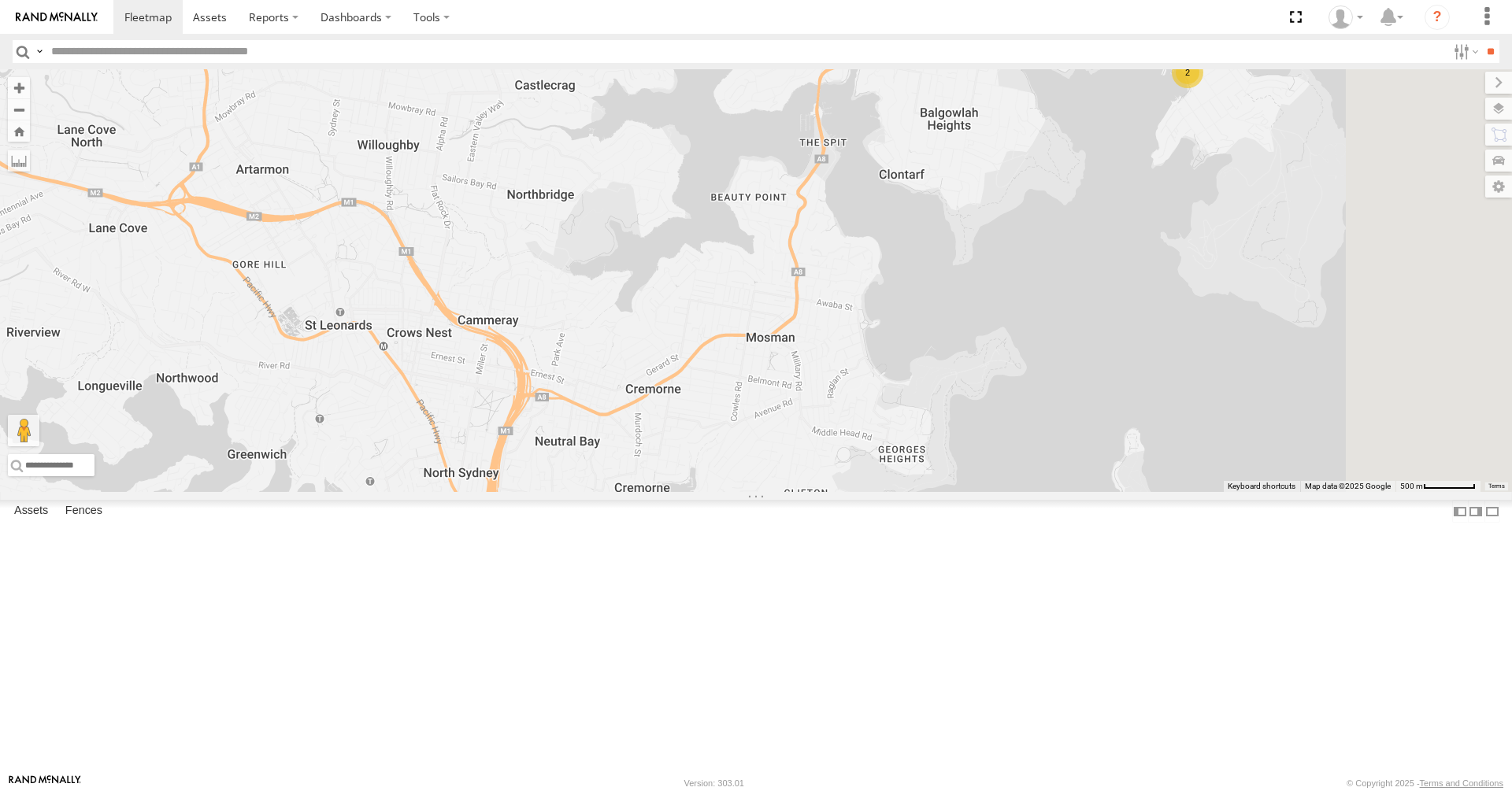 drag, startPoint x: 946, startPoint y: 486, endPoint x: 805, endPoint y: 255, distance: 270.63259 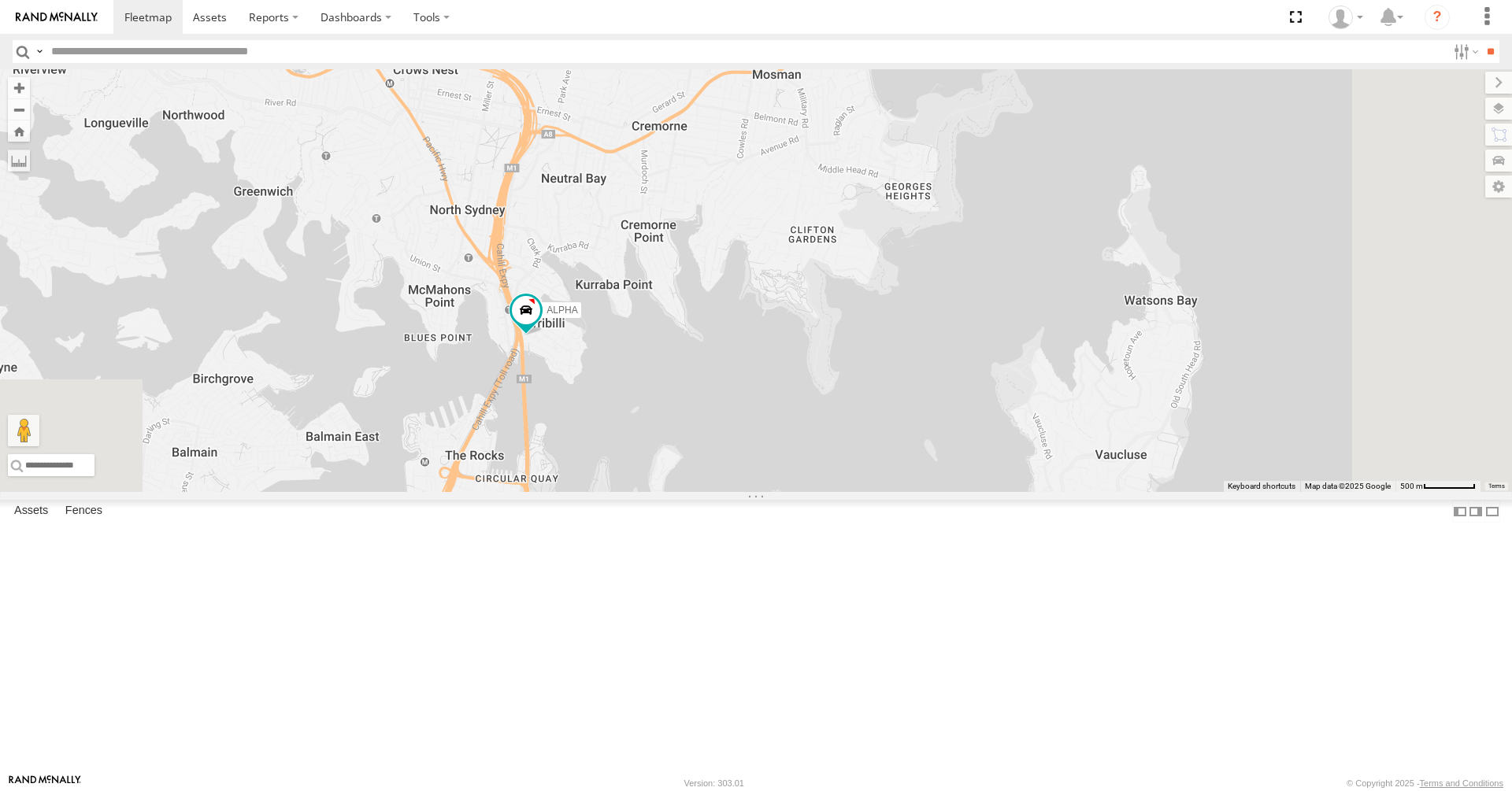 drag, startPoint x: 832, startPoint y: 490, endPoint x: 848, endPoint y: 180, distance: 310.41263 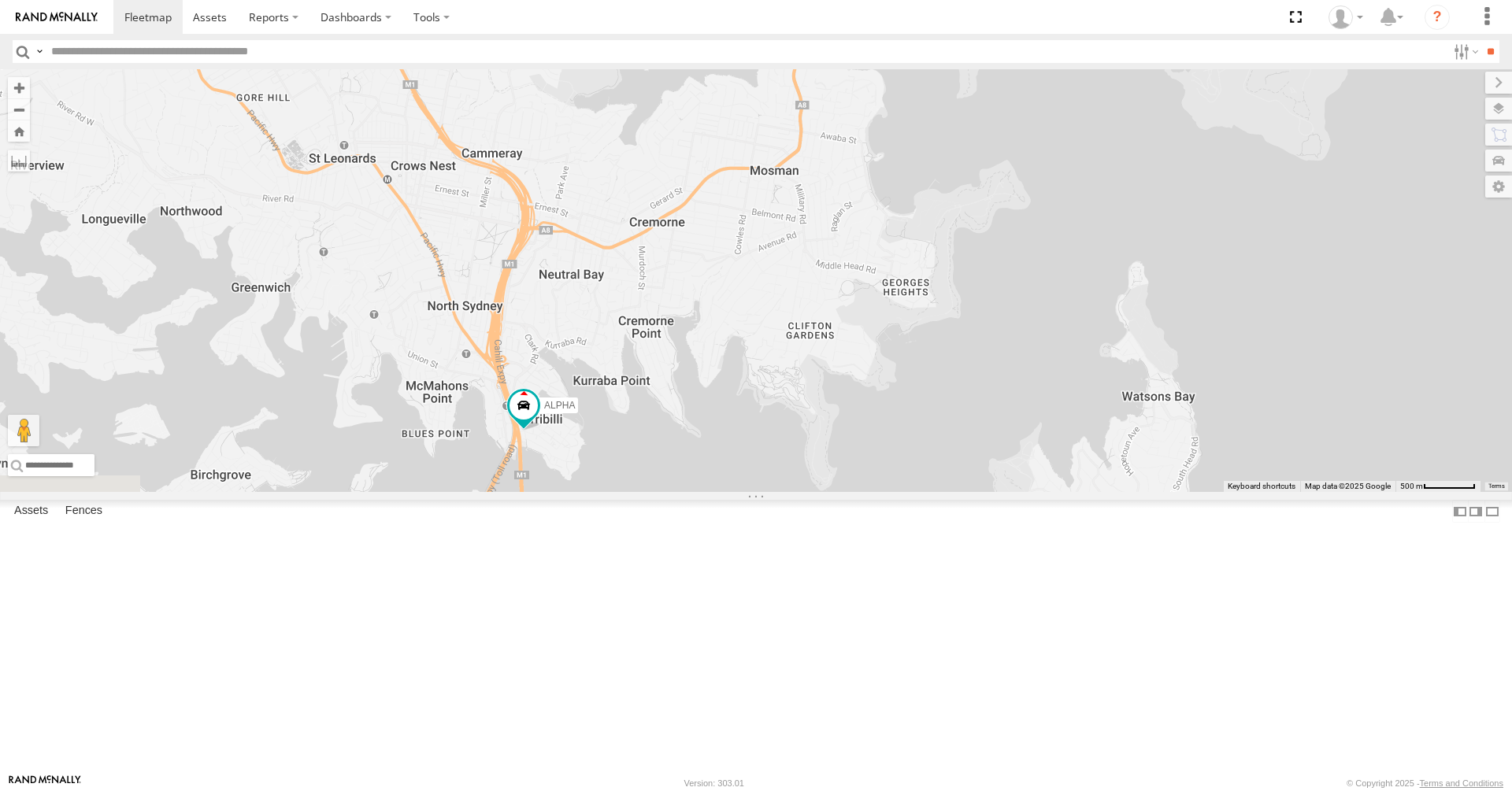 drag, startPoint x: 705, startPoint y: 511, endPoint x: 695, endPoint y: 652, distance: 141.35417 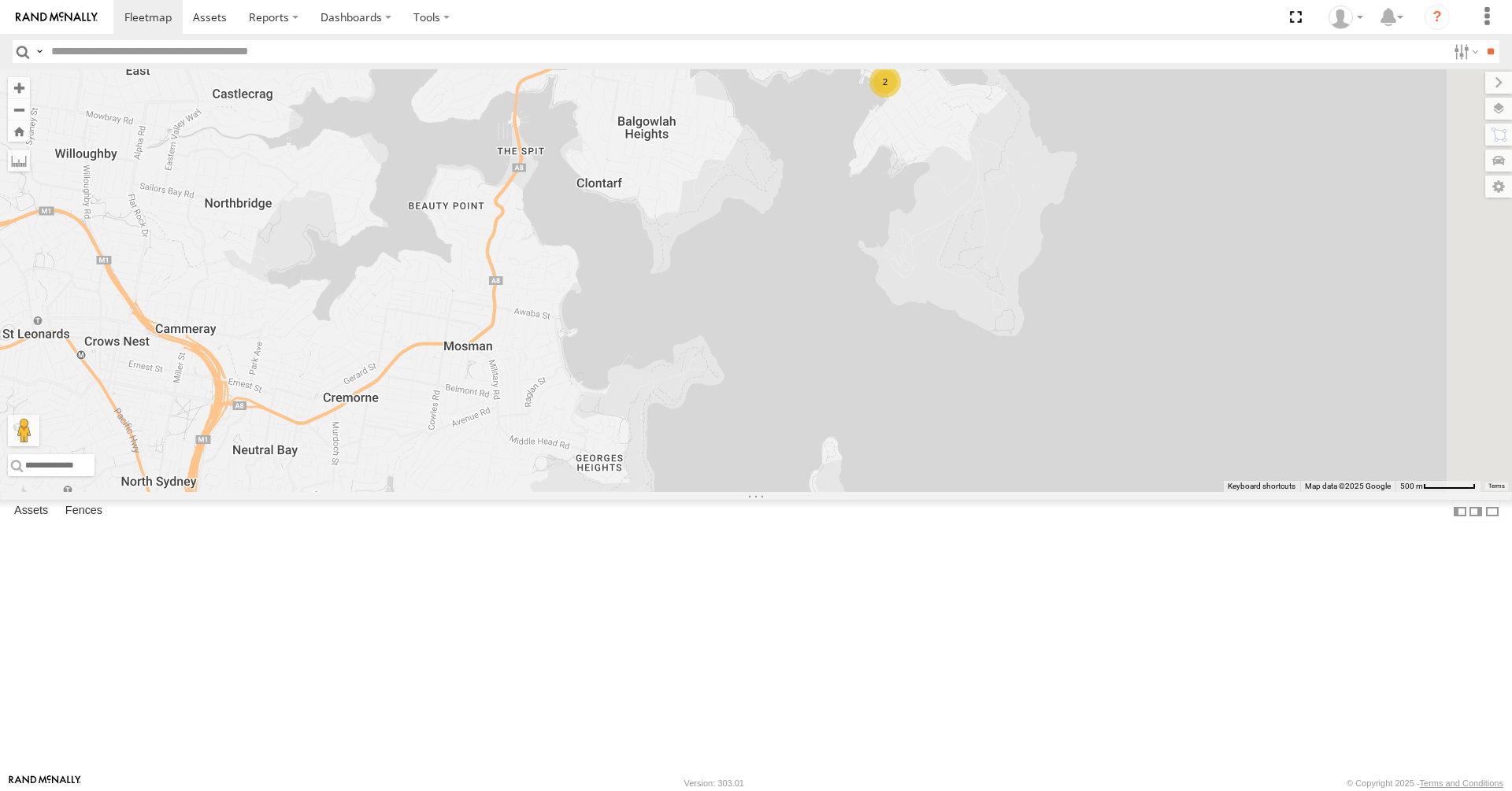 drag, startPoint x: 807, startPoint y: 283, endPoint x: 500, endPoint y: 459, distance: 353.87145 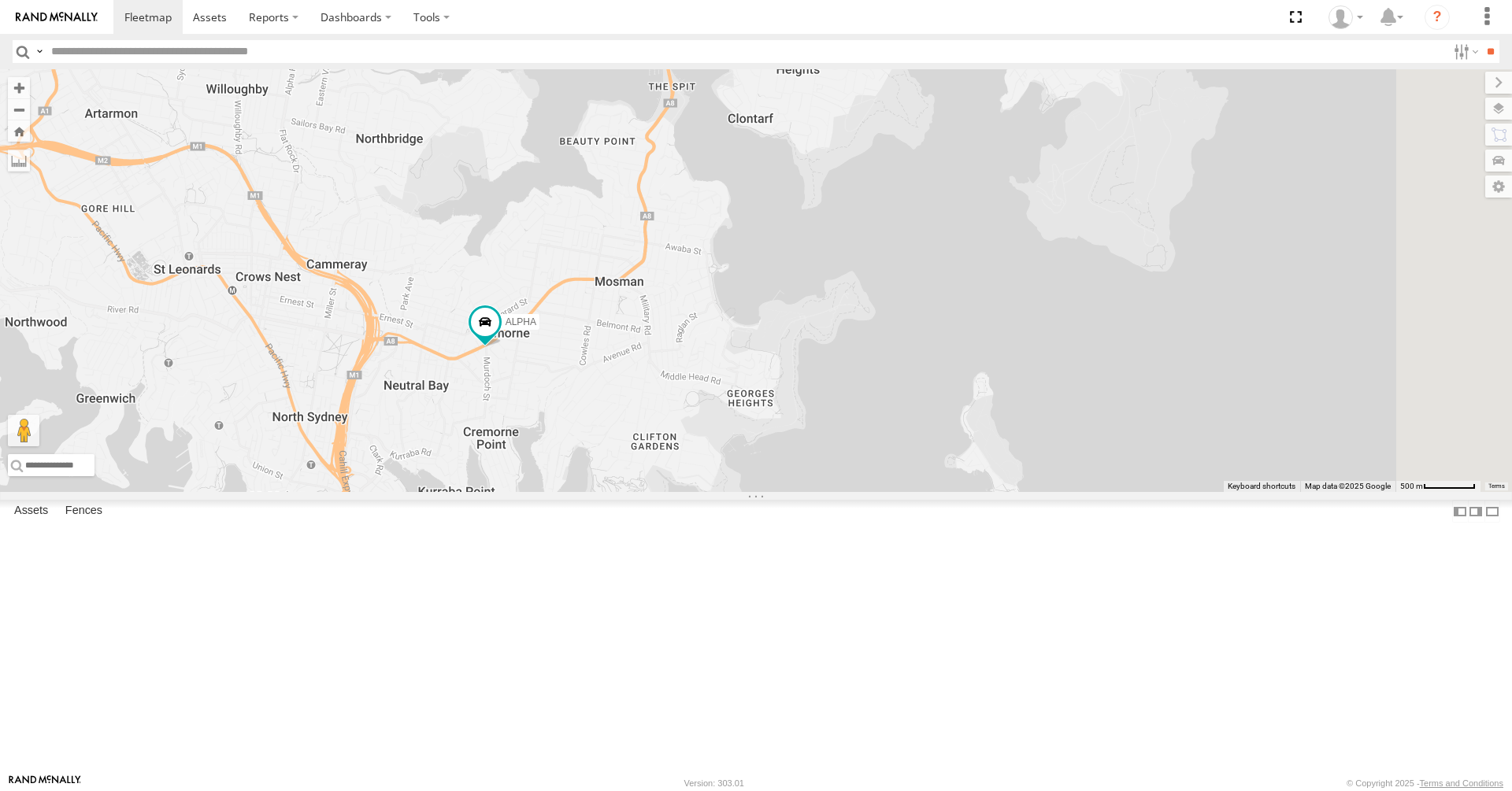 drag, startPoint x: 761, startPoint y: 427, endPoint x: 732, endPoint y: 496, distance: 74.84651 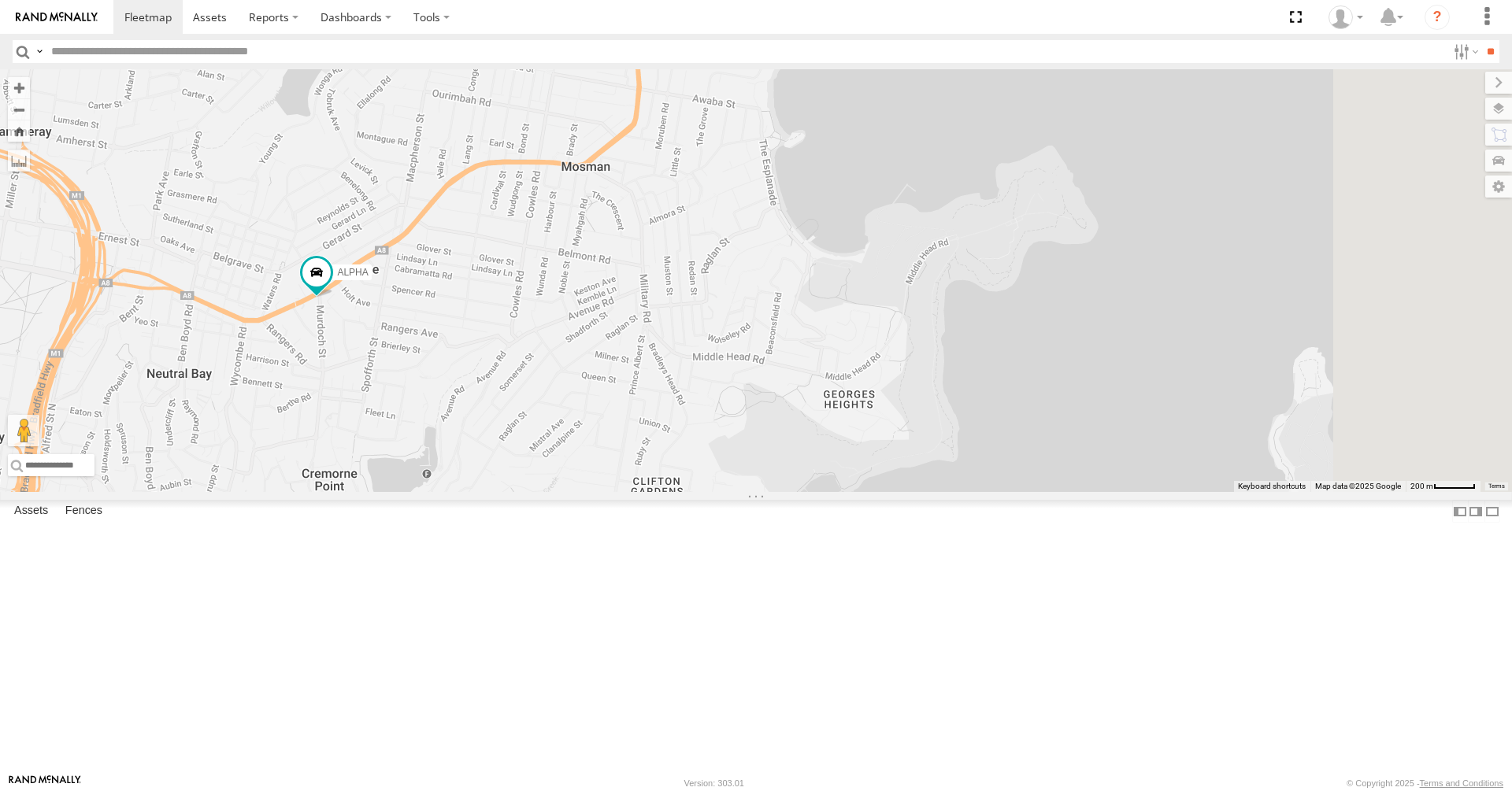 drag, startPoint x: 779, startPoint y: 497, endPoint x: 702, endPoint y: 419, distance: 109.6038 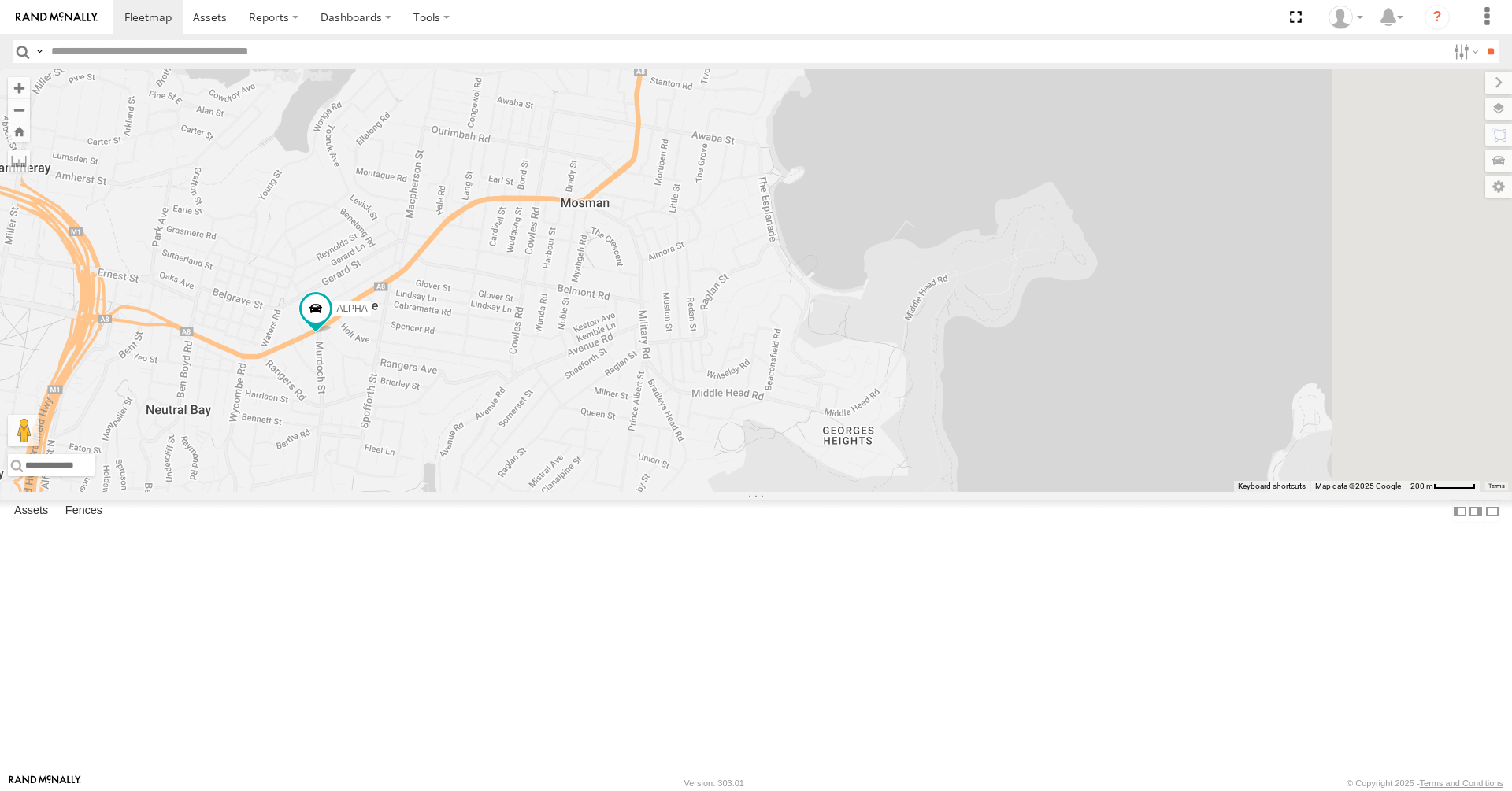 drag, startPoint x: 750, startPoint y: 422, endPoint x: 750, endPoint y: 460, distance: 38 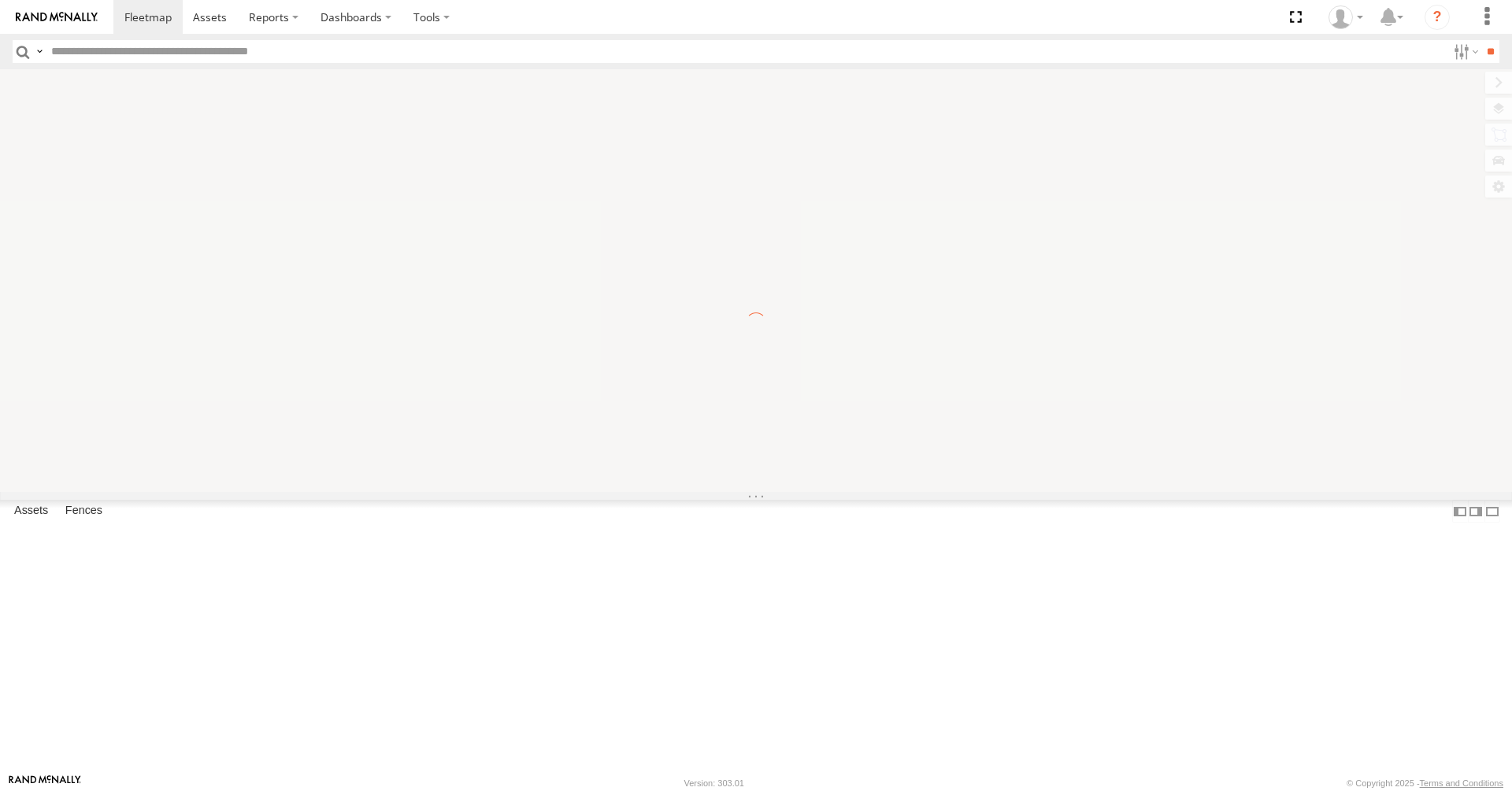 scroll, scrollTop: 0, scrollLeft: 0, axis: both 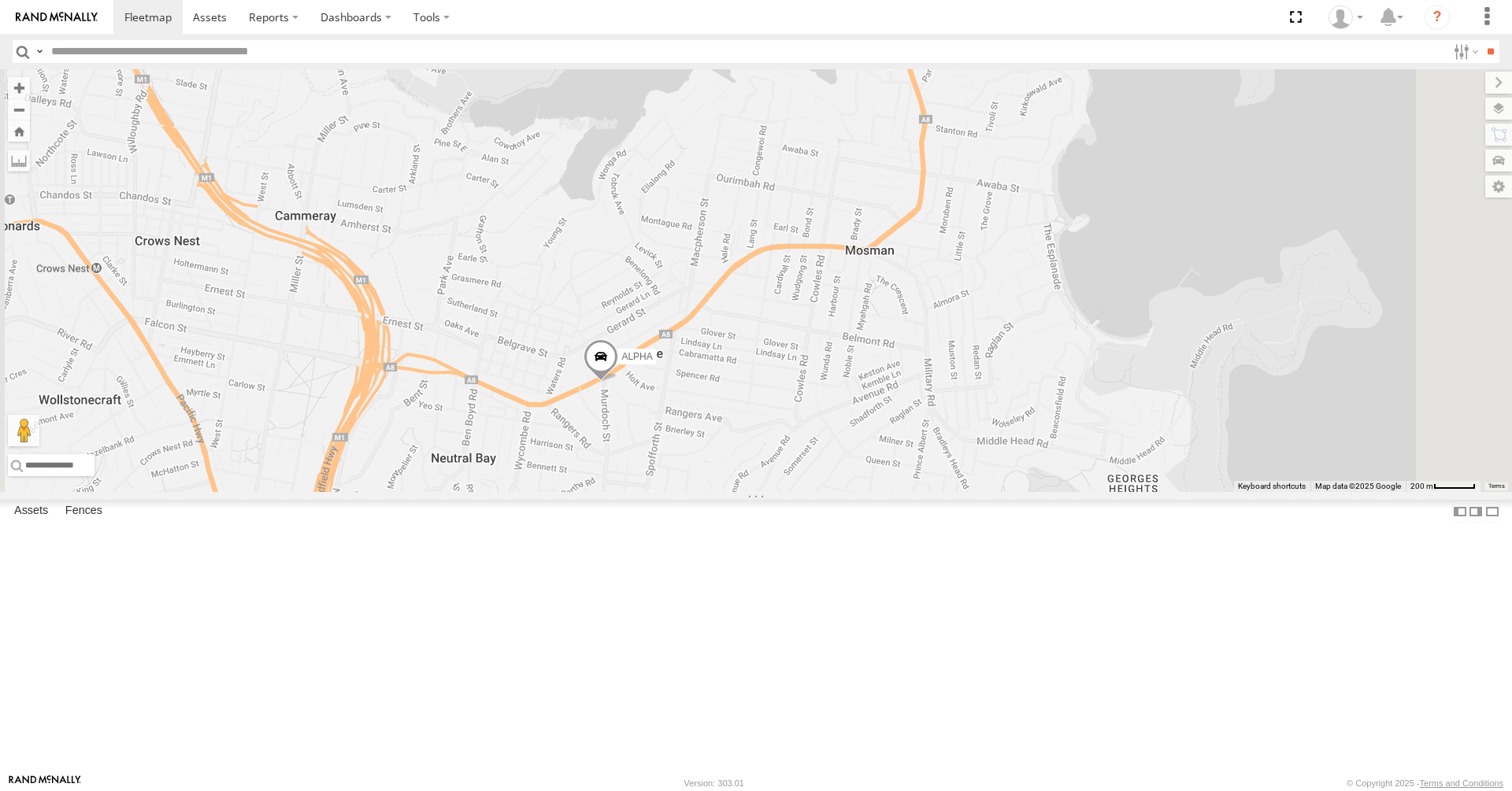 drag, startPoint x: 737, startPoint y: 588, endPoint x: 811, endPoint y: 615, distance: 78.77182 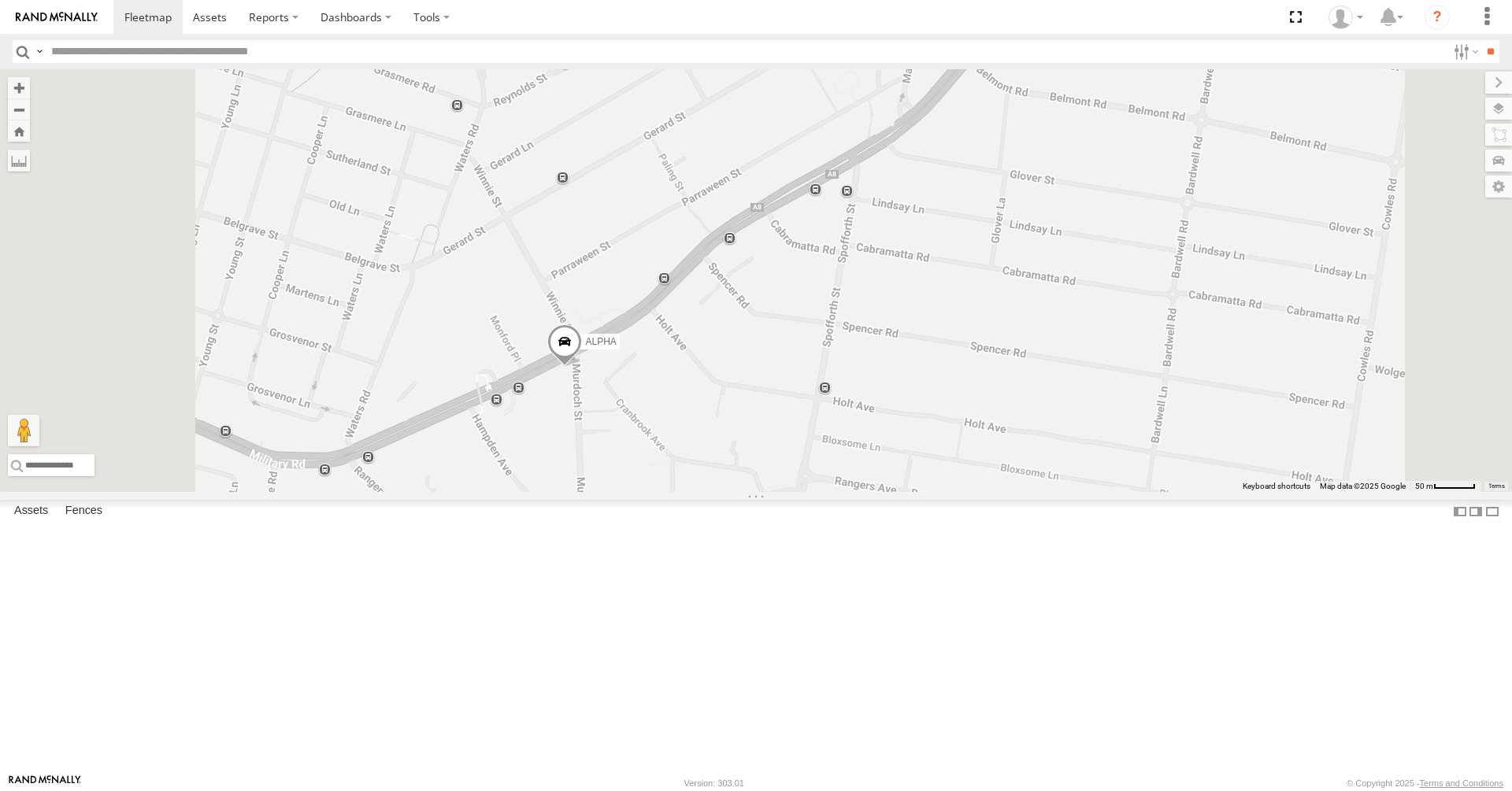 drag, startPoint x: 776, startPoint y: 478, endPoint x: 811, endPoint y: 526, distance: 59.40539 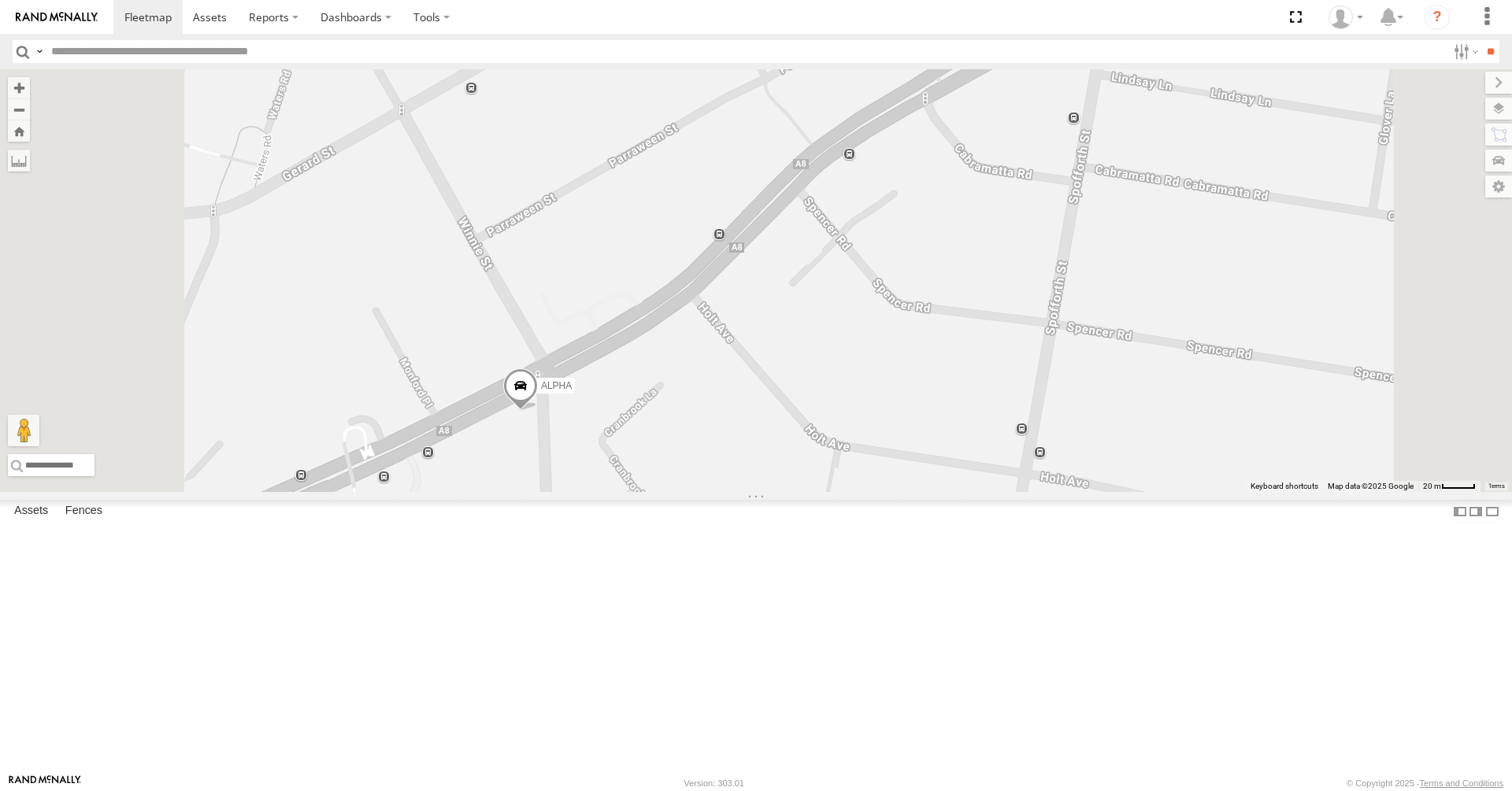 drag, startPoint x: 743, startPoint y: 516, endPoint x: 750, endPoint y: 577, distance: 61.40033 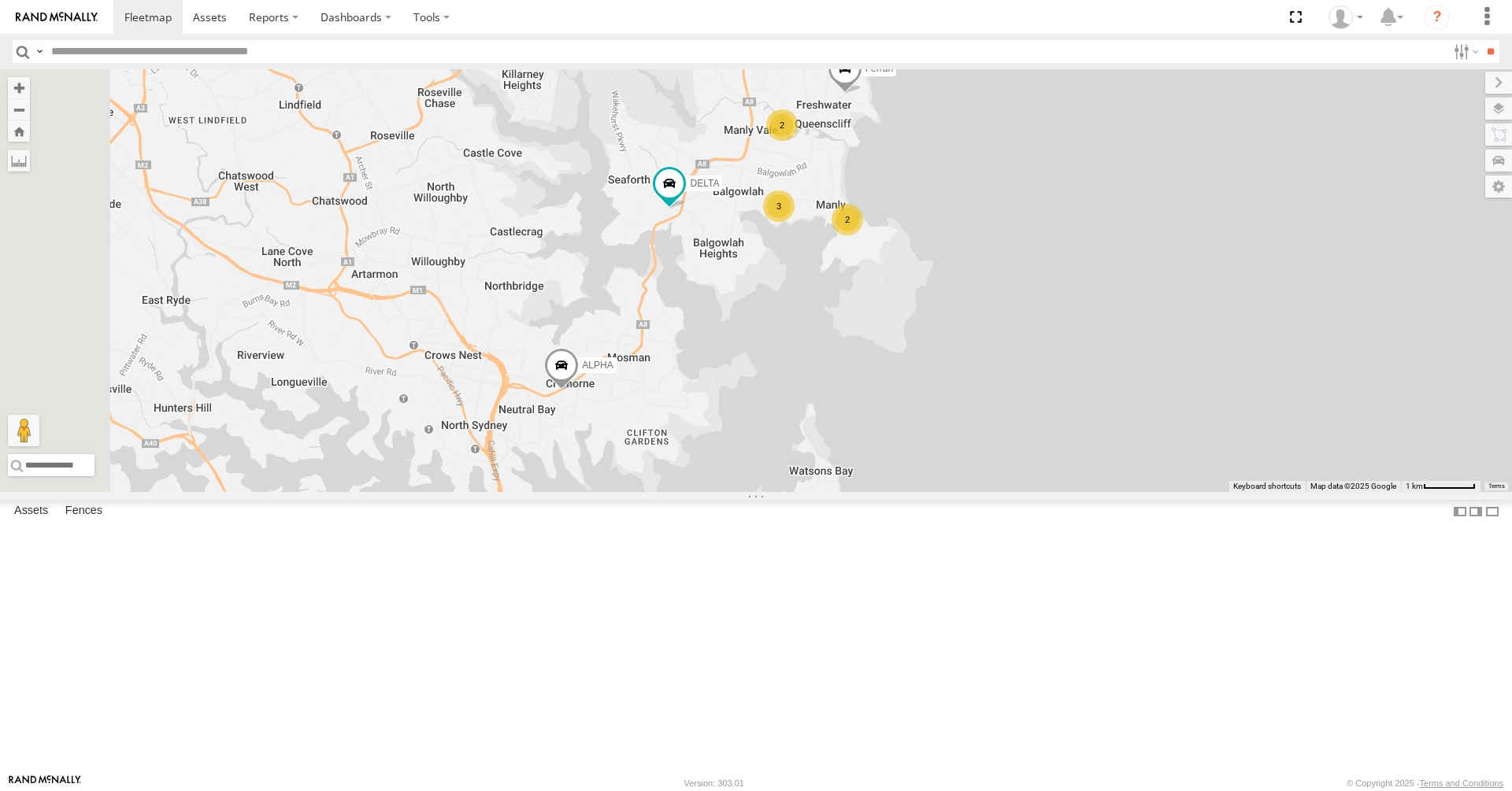 drag, startPoint x: 436, startPoint y: 575, endPoint x: 609, endPoint y: 553, distance: 174.39323 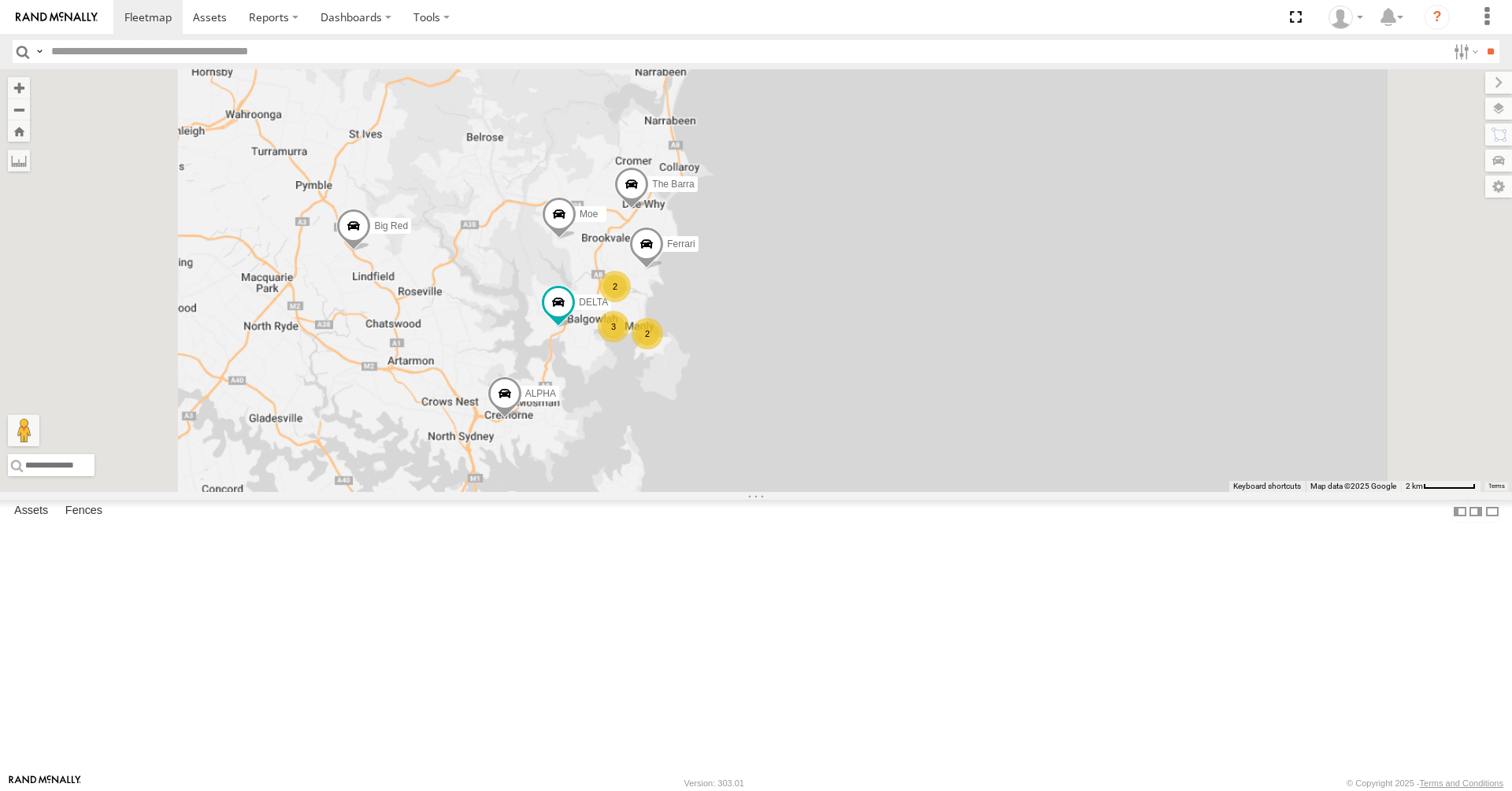 drag, startPoint x: 525, startPoint y: 253, endPoint x: 579, endPoint y: 471, distance: 224.58851 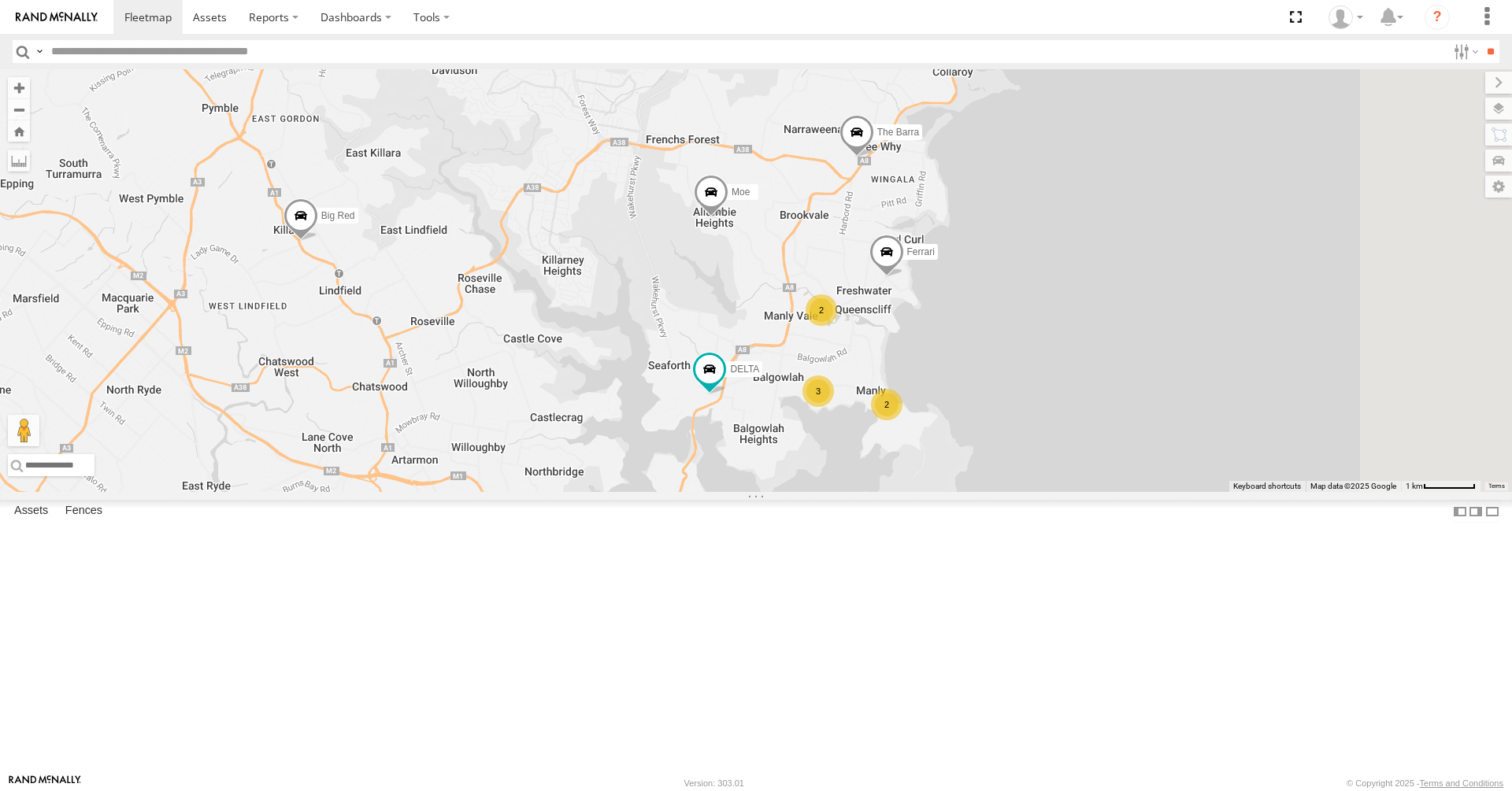 drag, startPoint x: 736, startPoint y: 615, endPoint x: 643, endPoint y: 421, distance: 215.13949 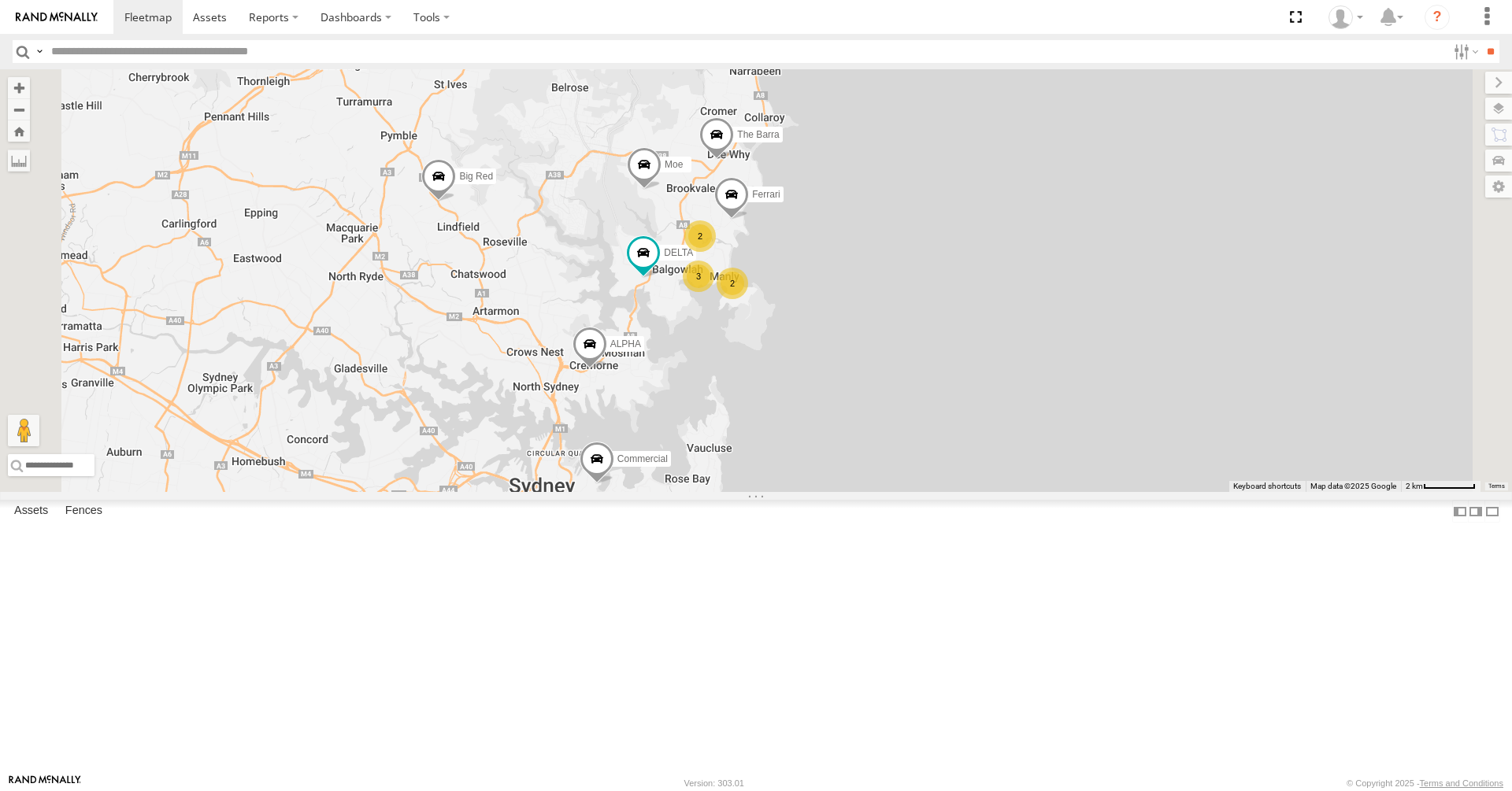drag, startPoint x: 906, startPoint y: 610, endPoint x: 890, endPoint y: 505, distance: 106.21205 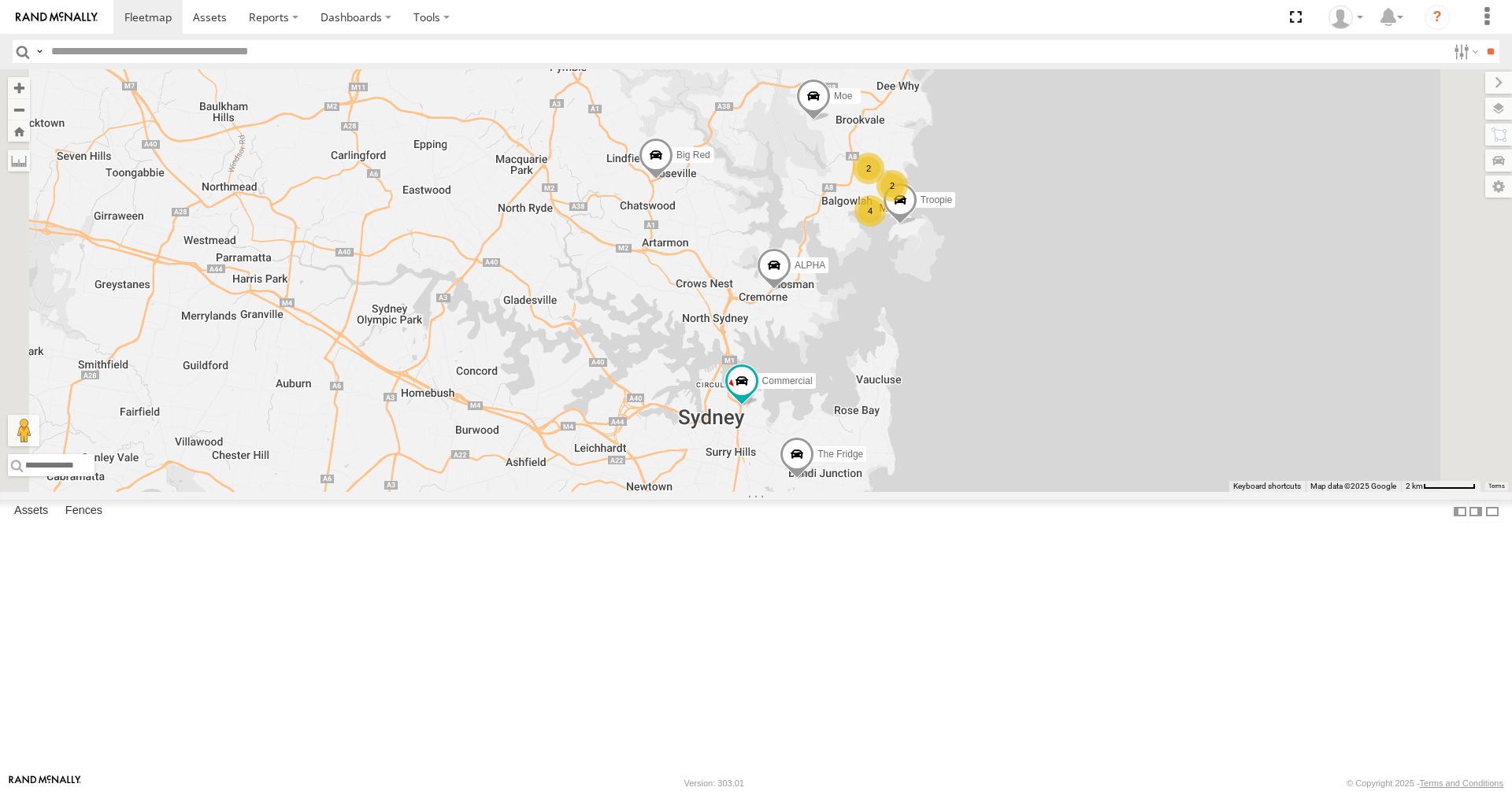 click on "Troopie The Fridge The Barra ALPHA Big Red Commercial Moe 4 2 2" at bounding box center (756, 280) 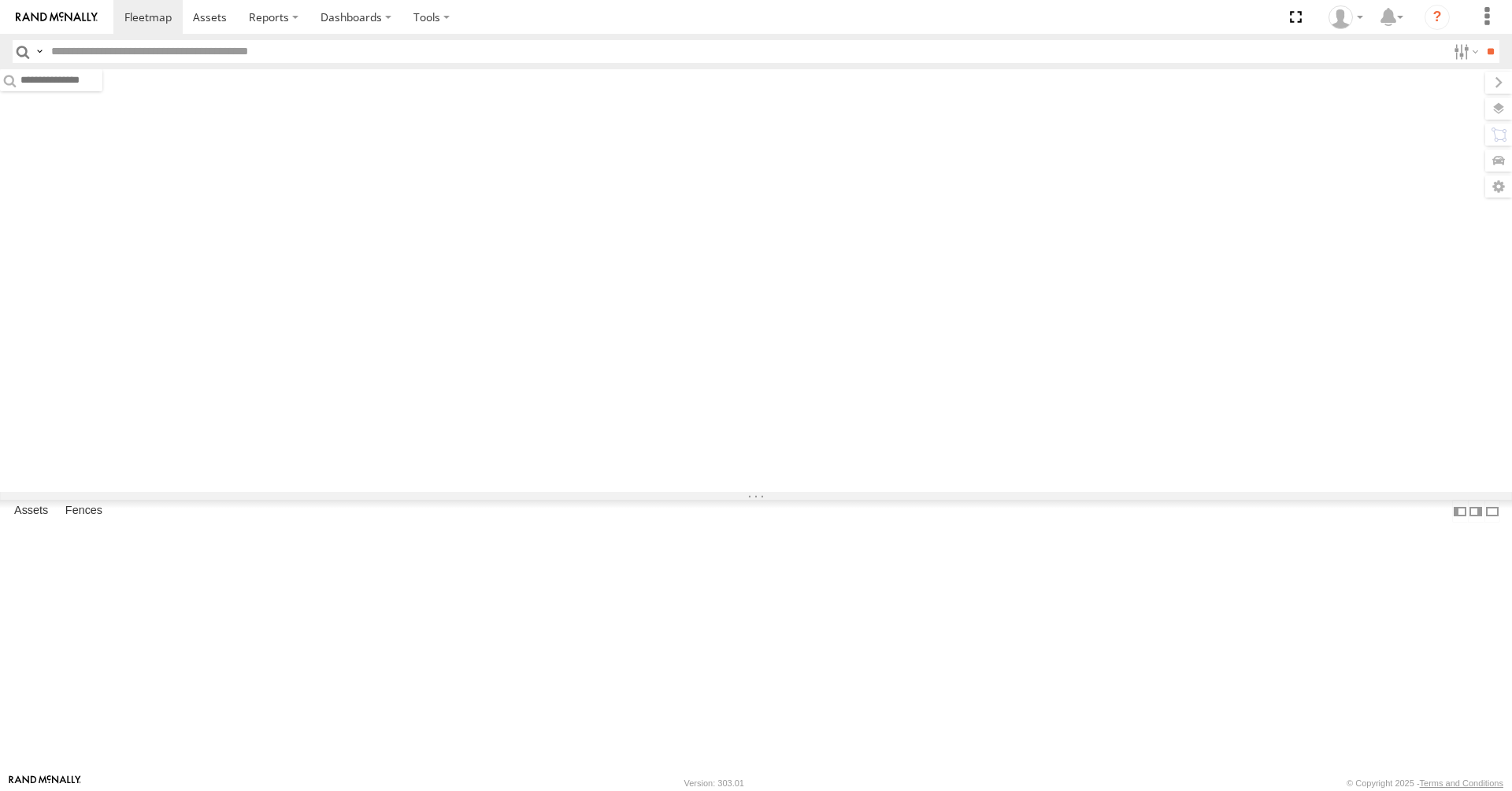 scroll, scrollTop: 0, scrollLeft: 0, axis: both 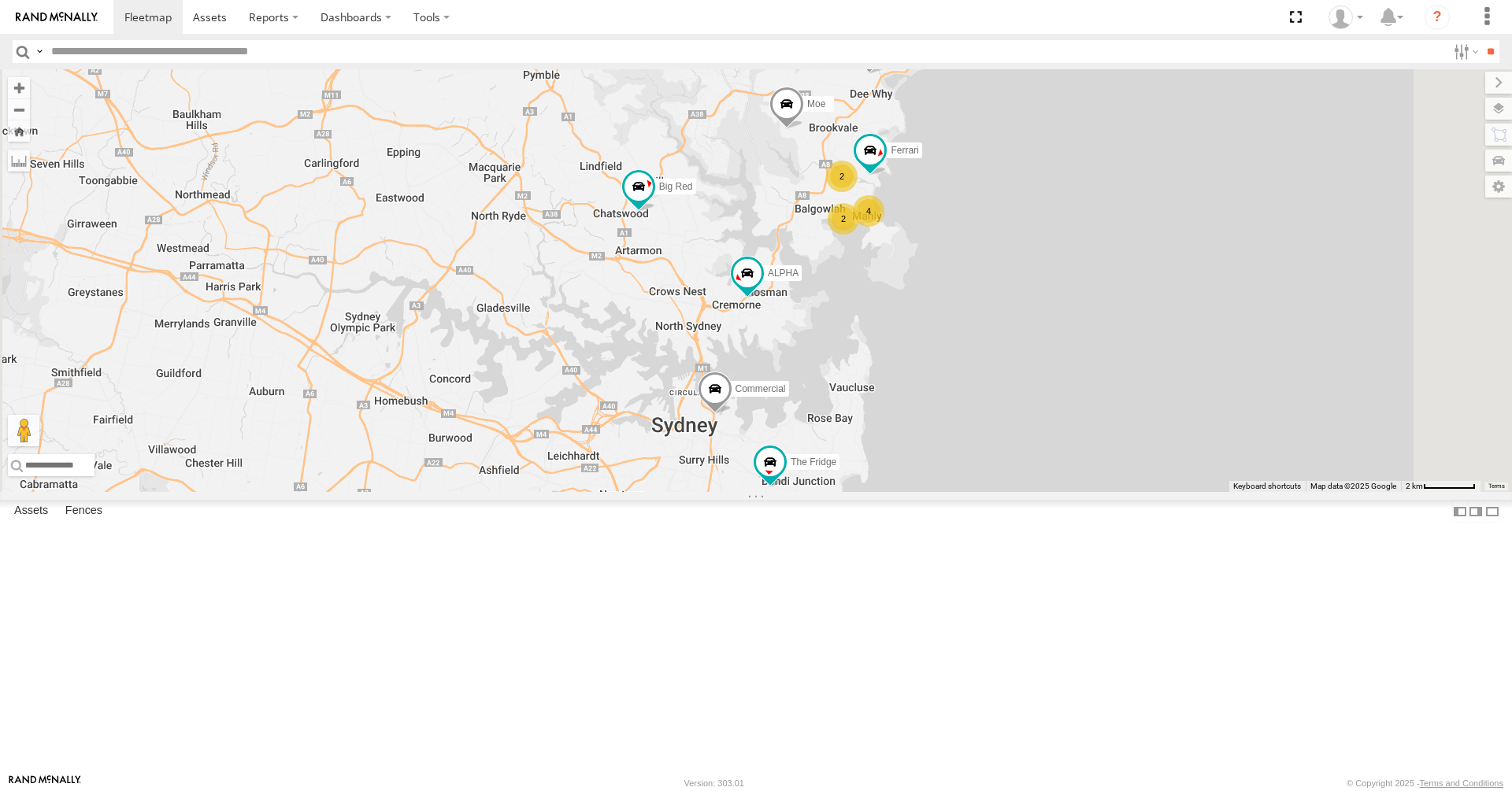 drag, startPoint x: 849, startPoint y: 363, endPoint x: 862, endPoint y: 359, distance: 13.601471 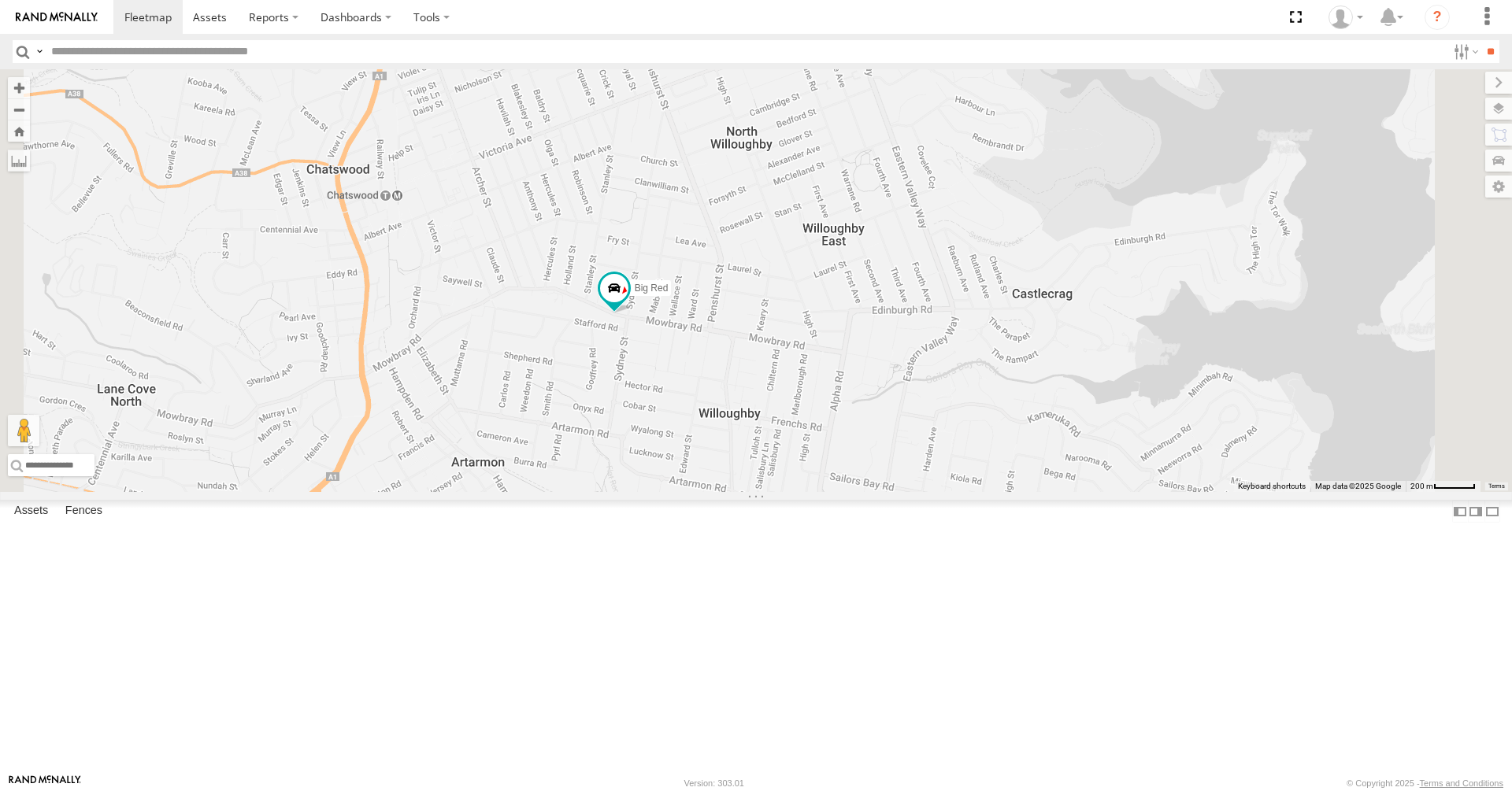 drag, startPoint x: 691, startPoint y: 597, endPoint x: 643, endPoint y: 1017, distance: 422.73396 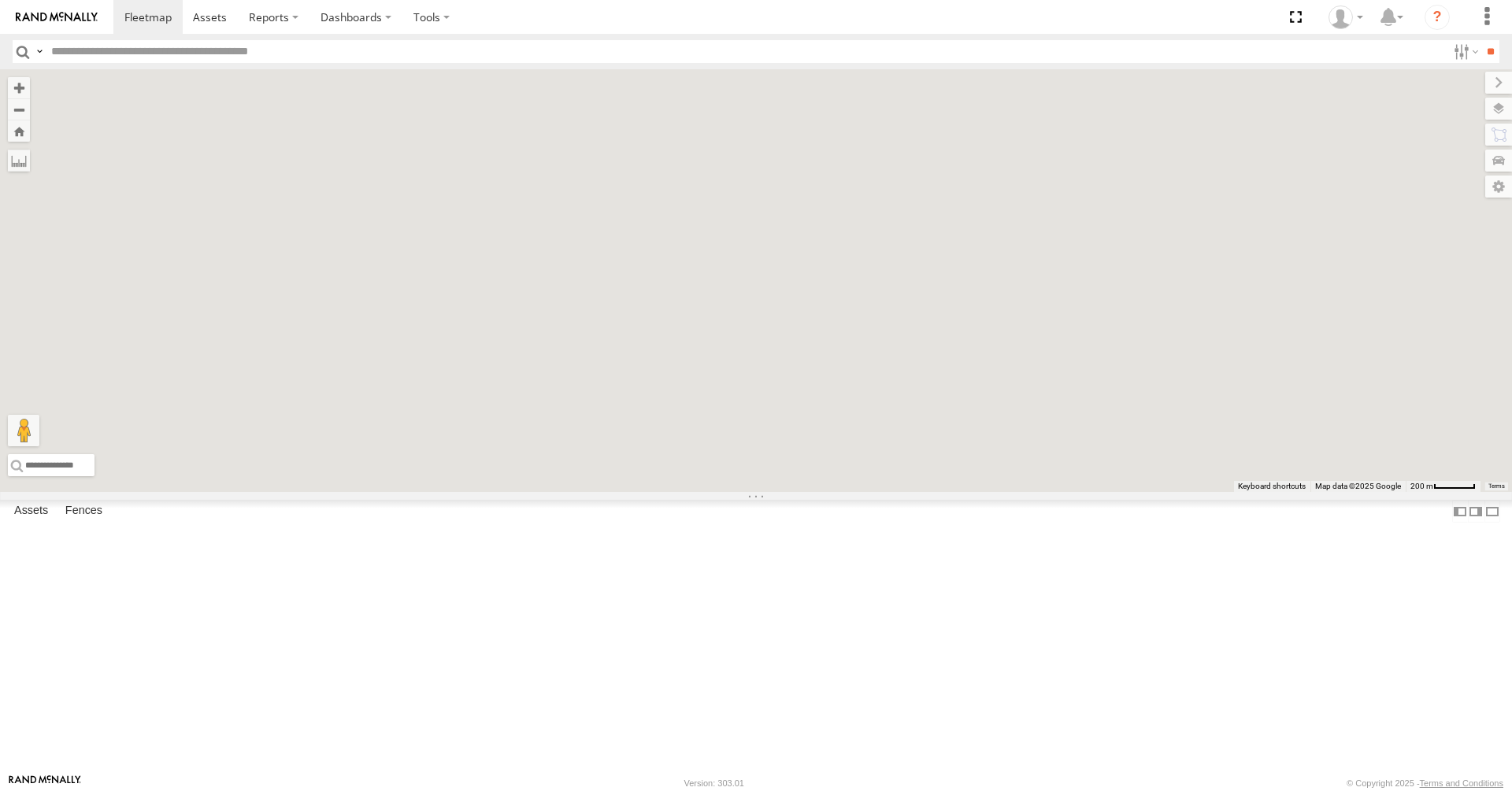 drag, startPoint x: 643, startPoint y: 1017, endPoint x: 859, endPoint y: 737, distance: 353.6326 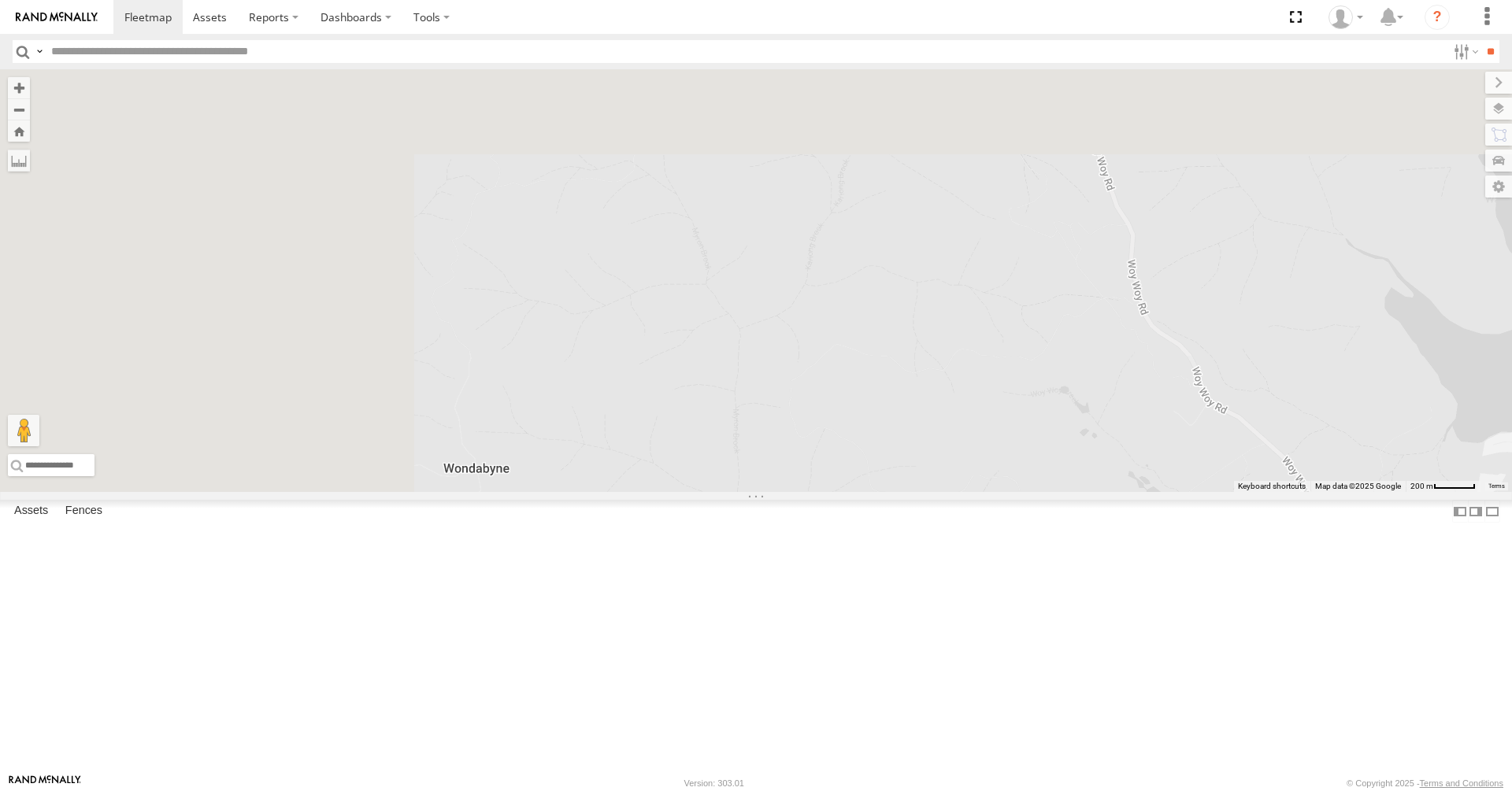 drag, startPoint x: 1052, startPoint y: 609, endPoint x: 1163, endPoint y: 913, distance: 323.63096 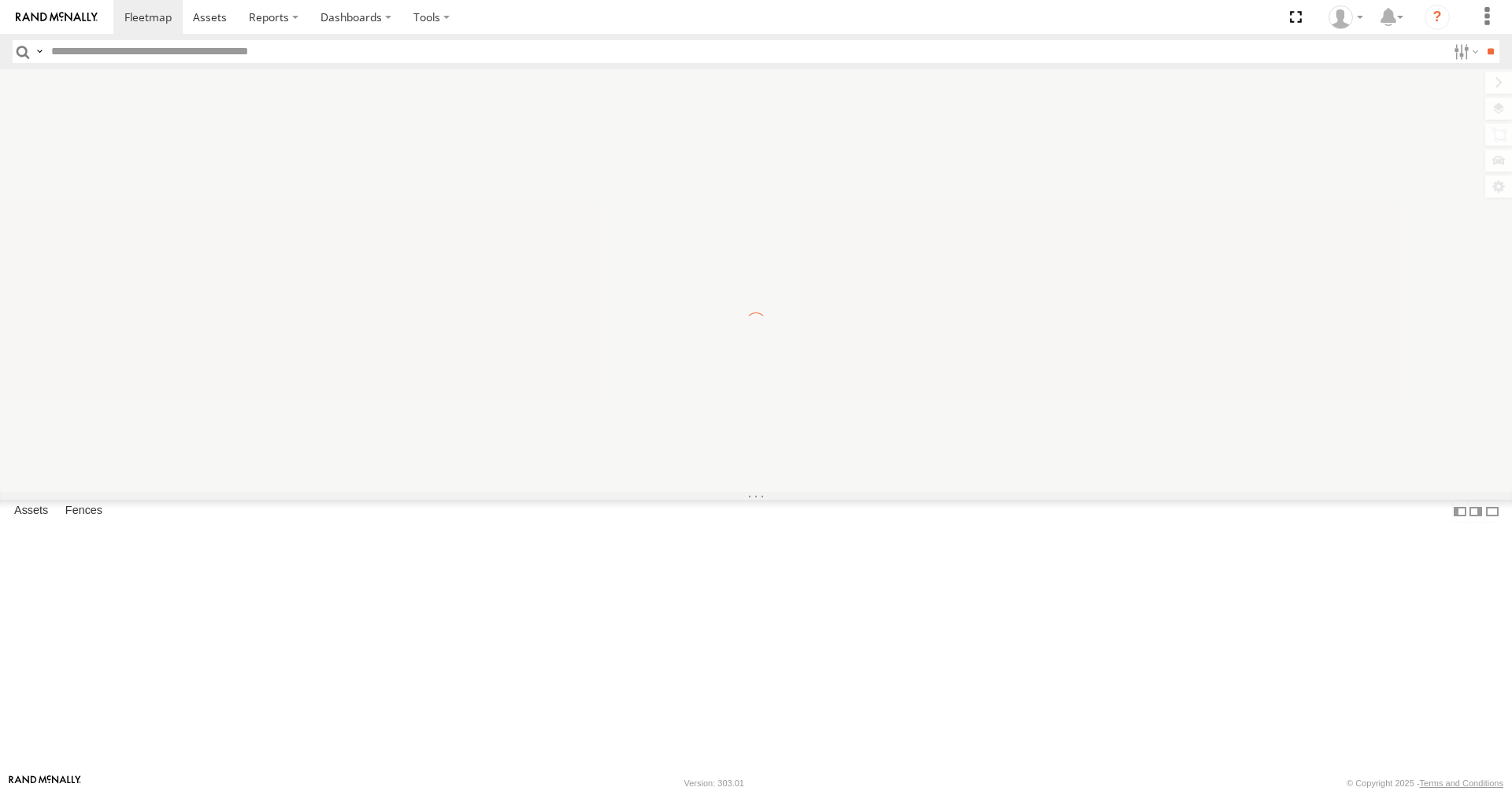 scroll, scrollTop: 0, scrollLeft: 0, axis: both 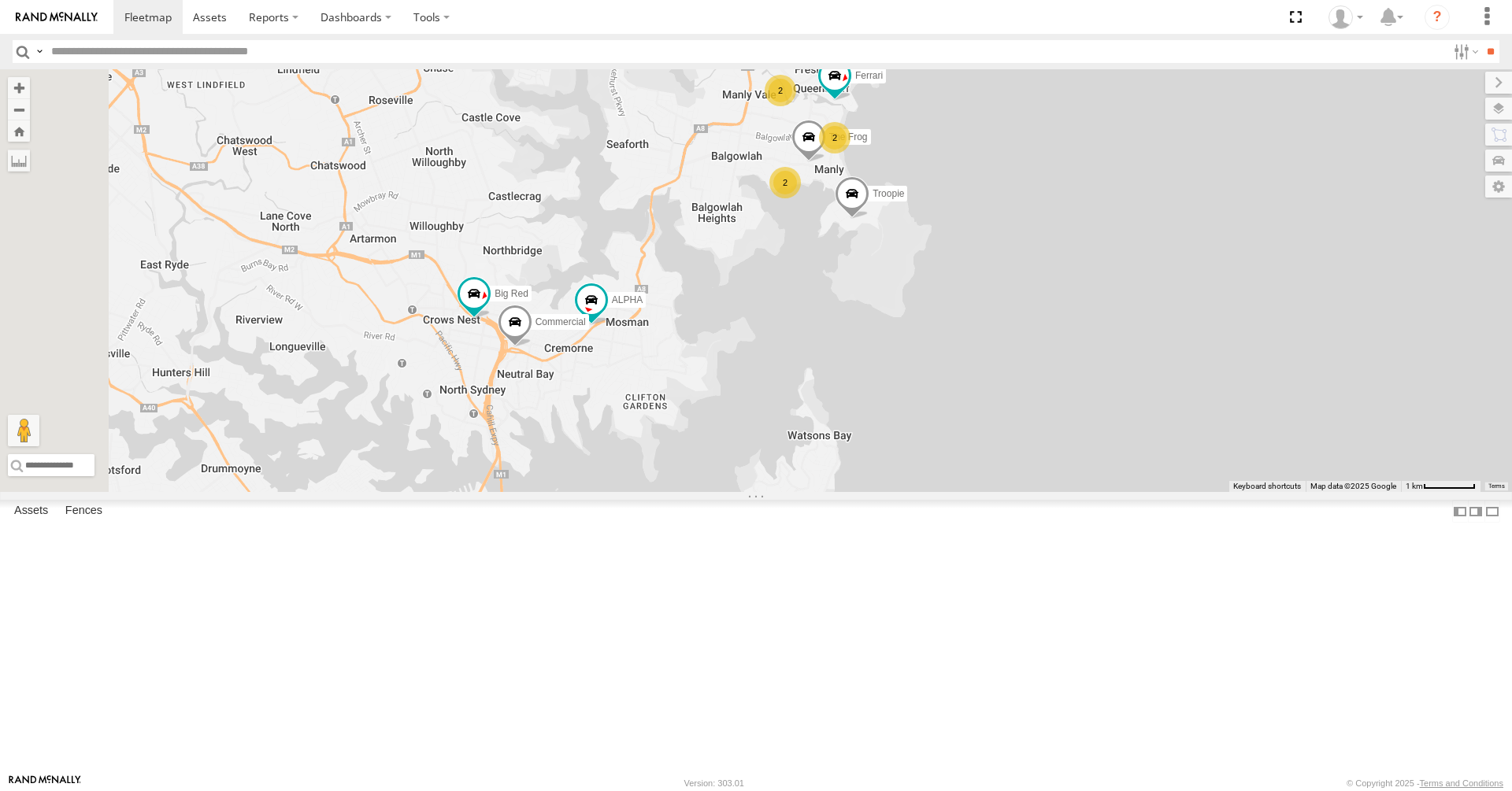 drag, startPoint x: 669, startPoint y: 420, endPoint x: 754, endPoint y: 363, distance: 102.34256 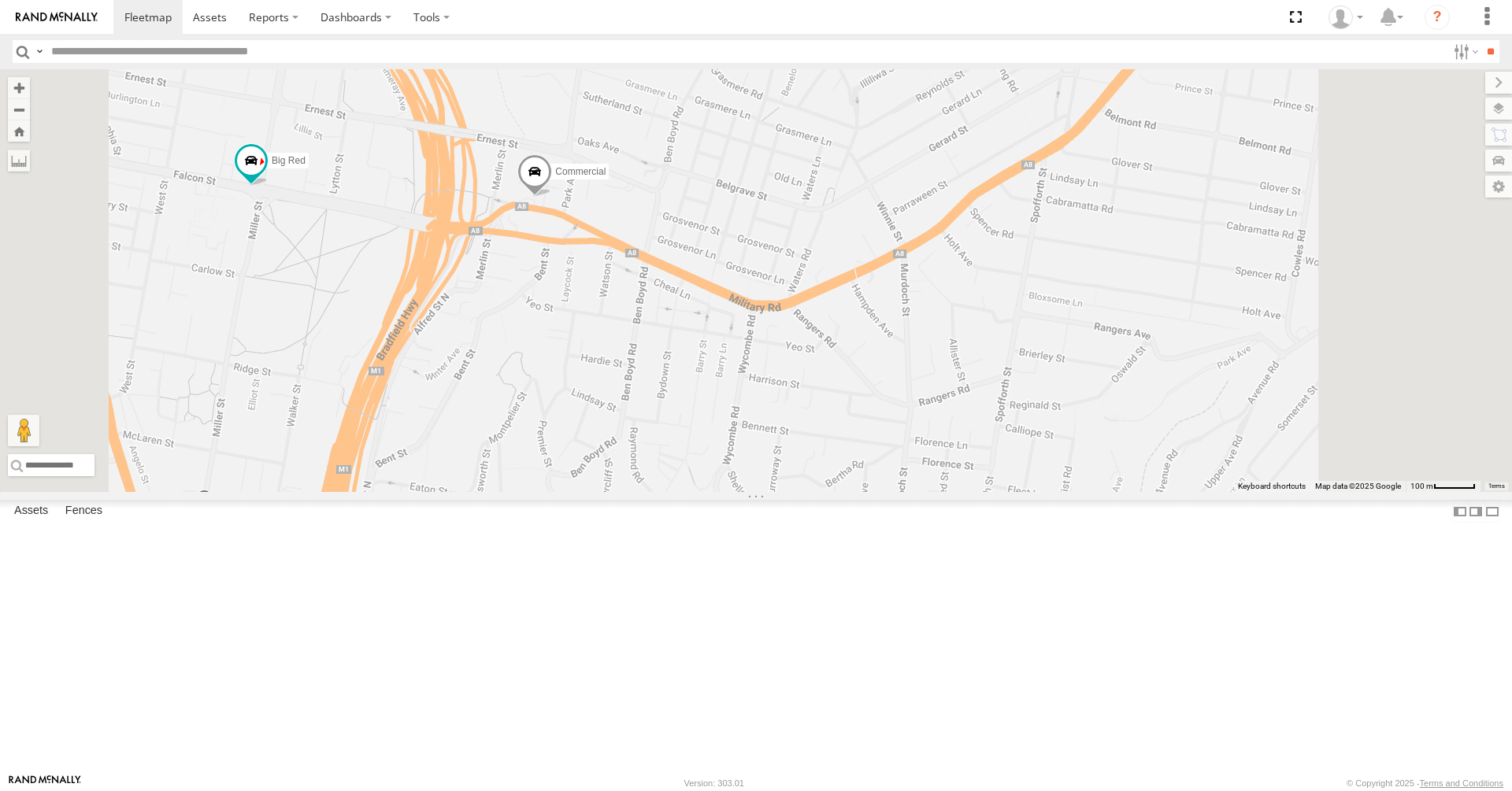 drag, startPoint x: 773, startPoint y: 264, endPoint x: 769, endPoint y: 372, distance: 108.07405 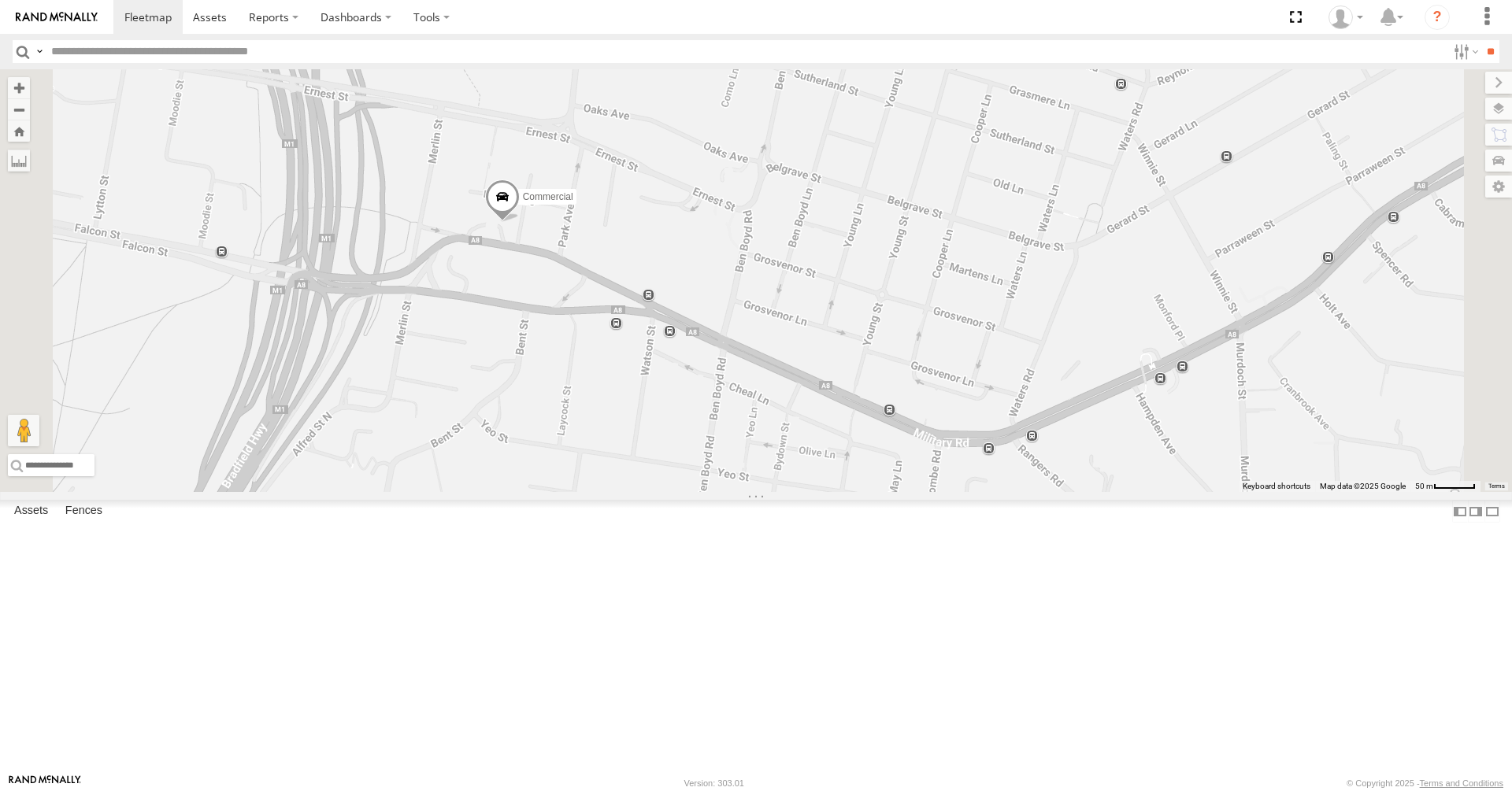 click on "Ferrari Troopie The Frog ALPHA Big Red Commercial Moe" at bounding box center (756, 280) 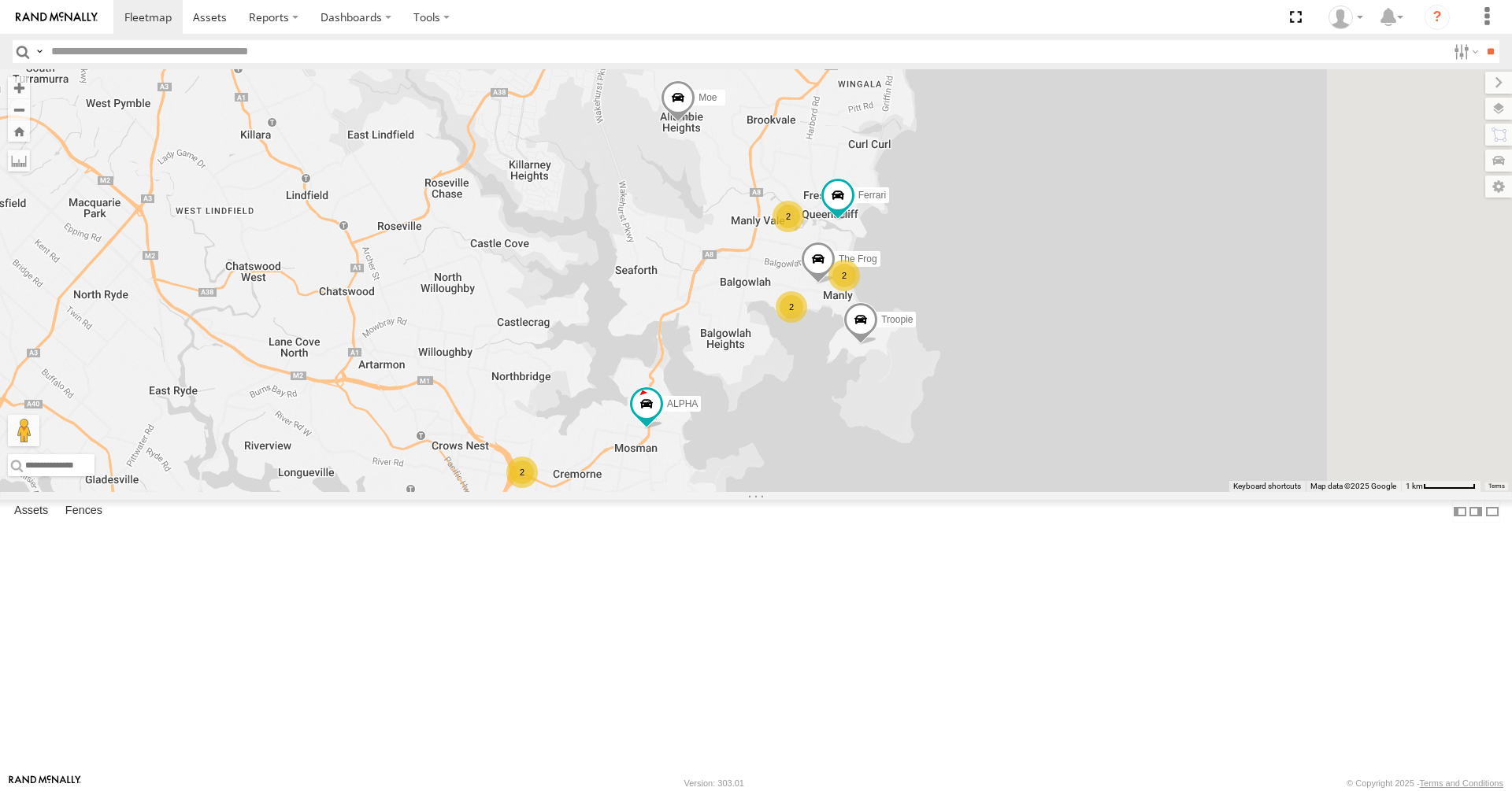 drag, startPoint x: 1025, startPoint y: 348, endPoint x: 917, endPoint y: 527, distance: 209.0574 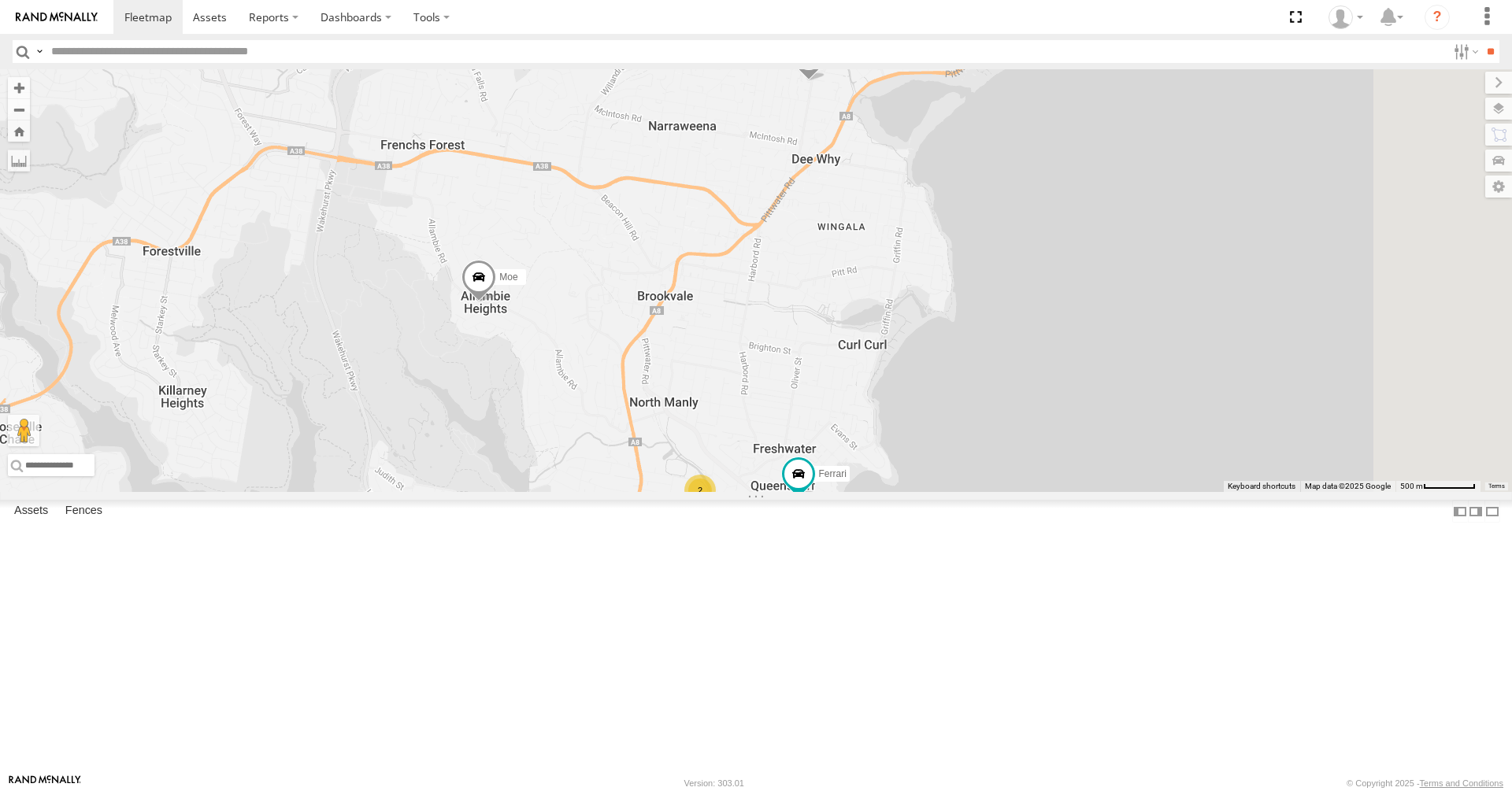 drag, startPoint x: 1040, startPoint y: 249, endPoint x: 953, endPoint y: 501, distance: 266.5952 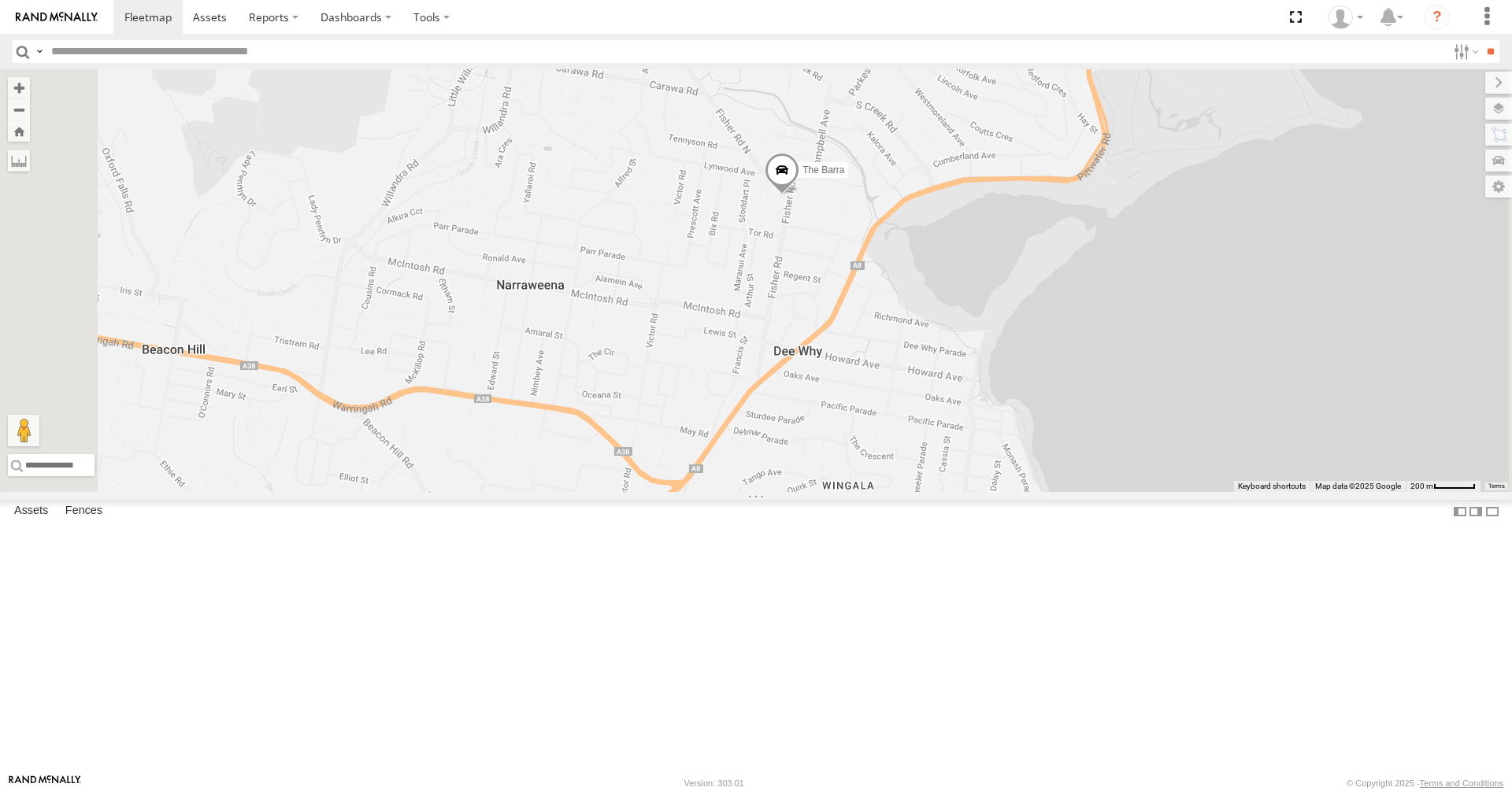 drag, startPoint x: 988, startPoint y: 309, endPoint x: 973, endPoint y: 441, distance: 132.84954 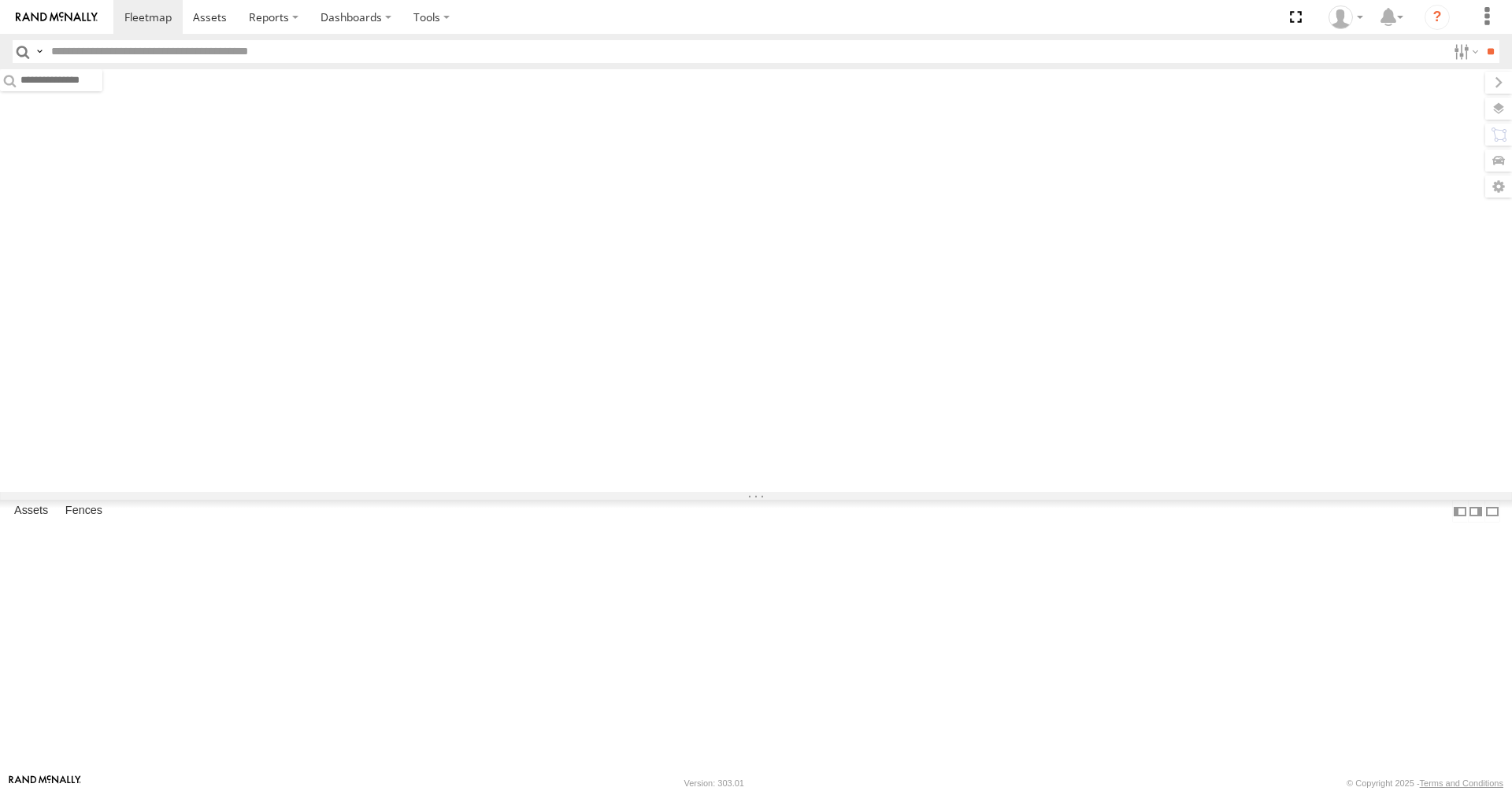scroll, scrollTop: 0, scrollLeft: 0, axis: both 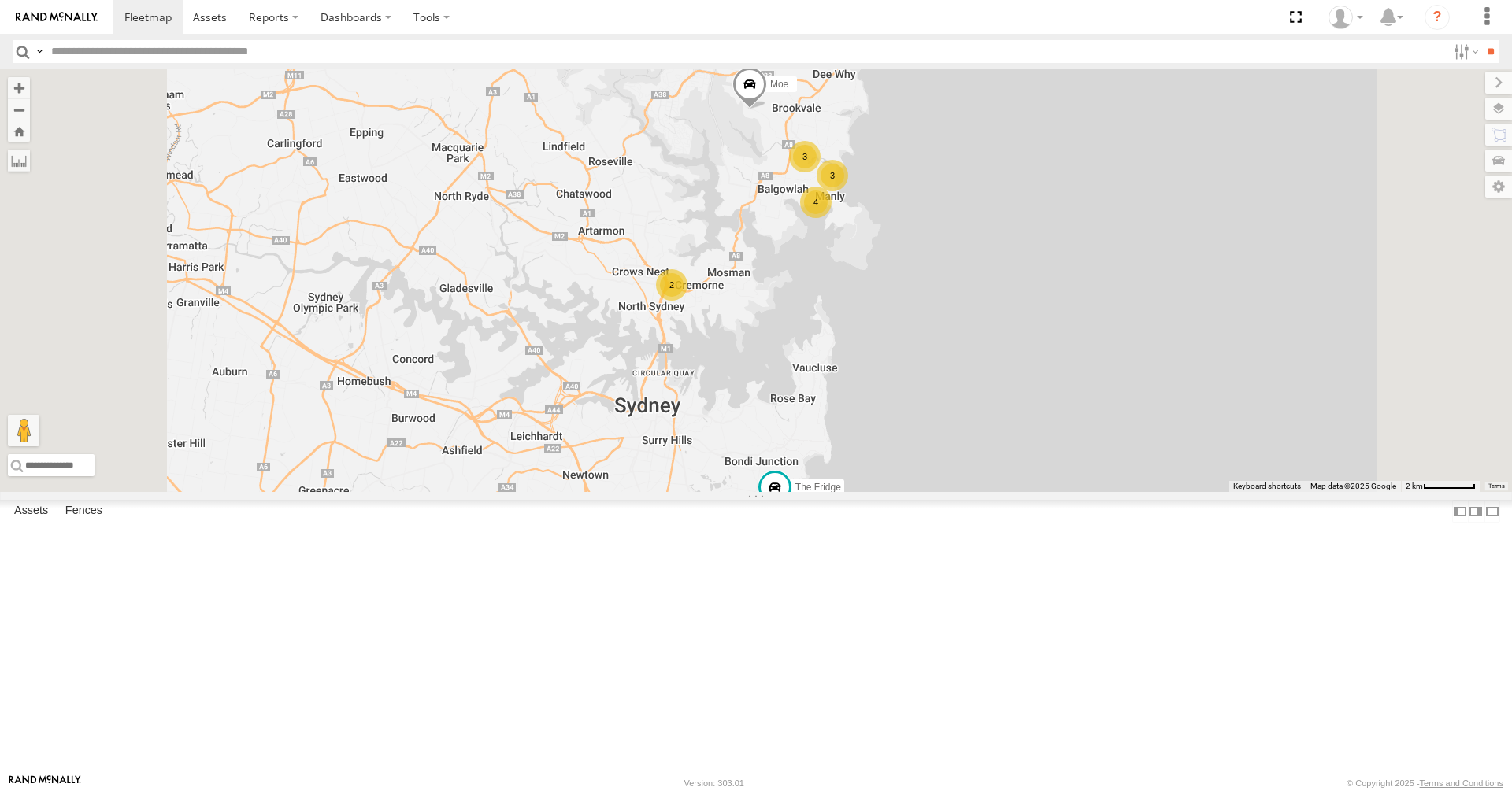 click on "4 3 3 The Fridge The Barra 2 Moe" at bounding box center [756, 280] 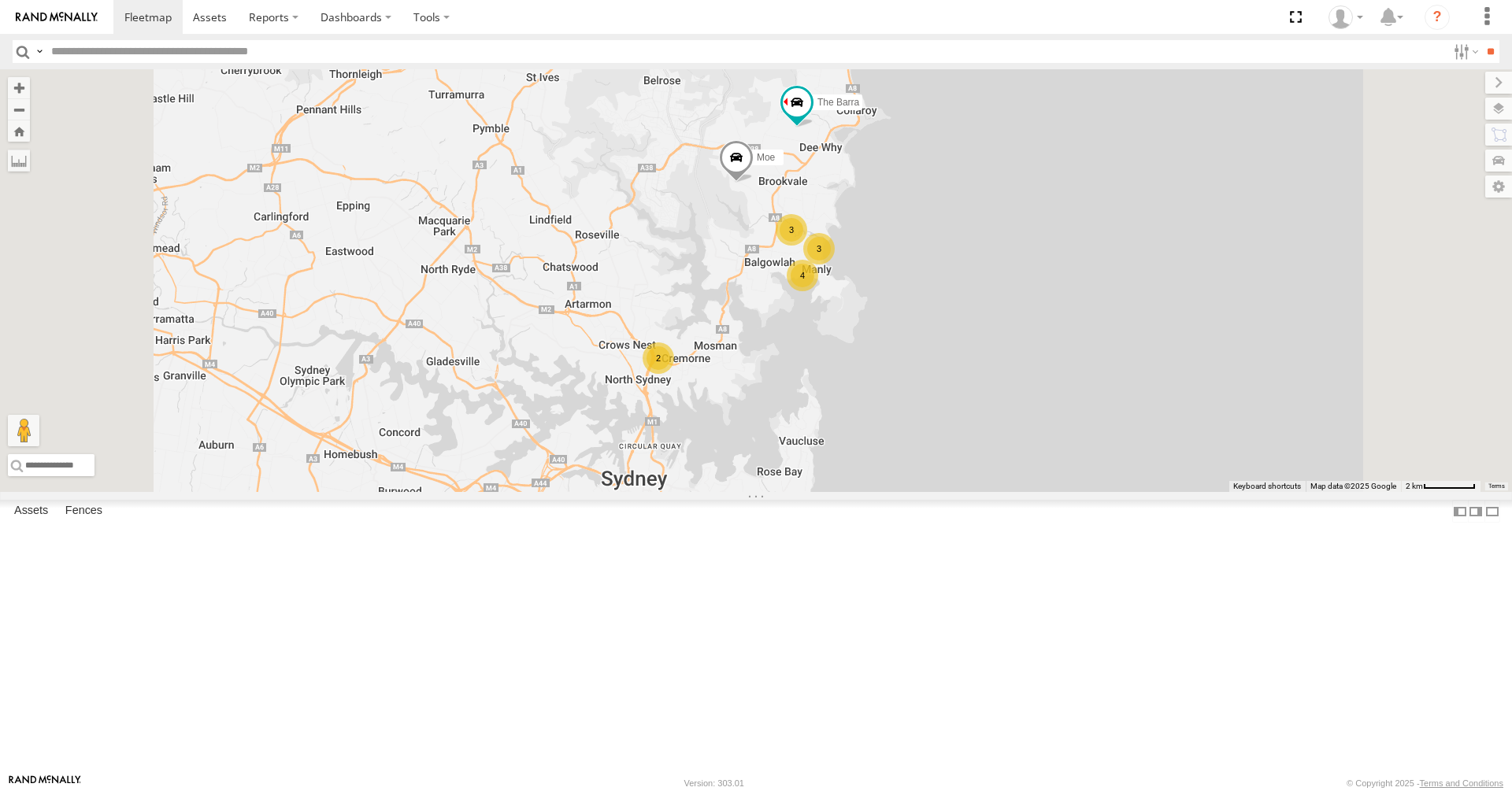 drag, startPoint x: 925, startPoint y: 435, endPoint x: 910, endPoint y: 515, distance: 81.3941 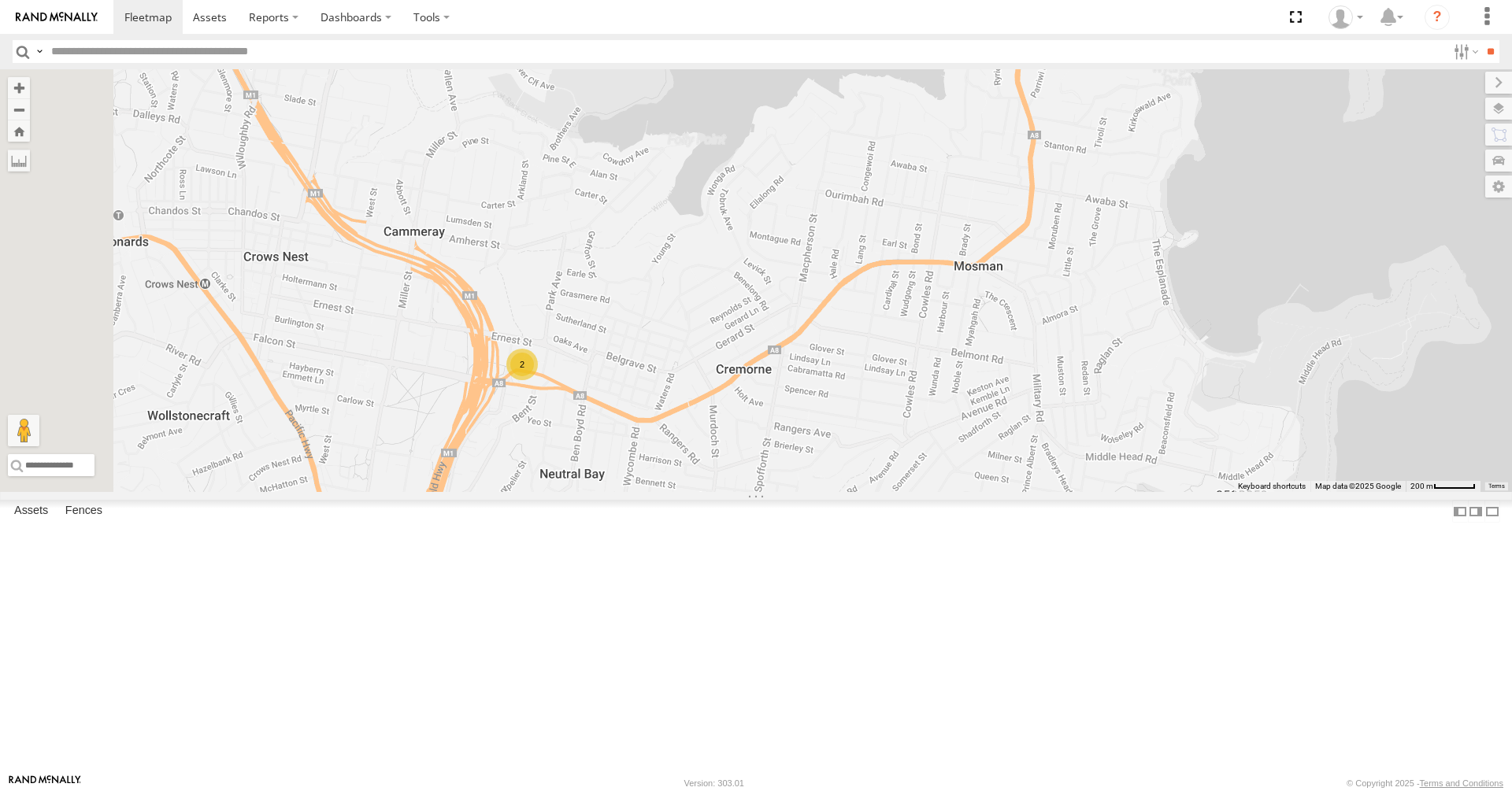 drag, startPoint x: 716, startPoint y: 521, endPoint x: 790, endPoint y: 499, distance: 77.201 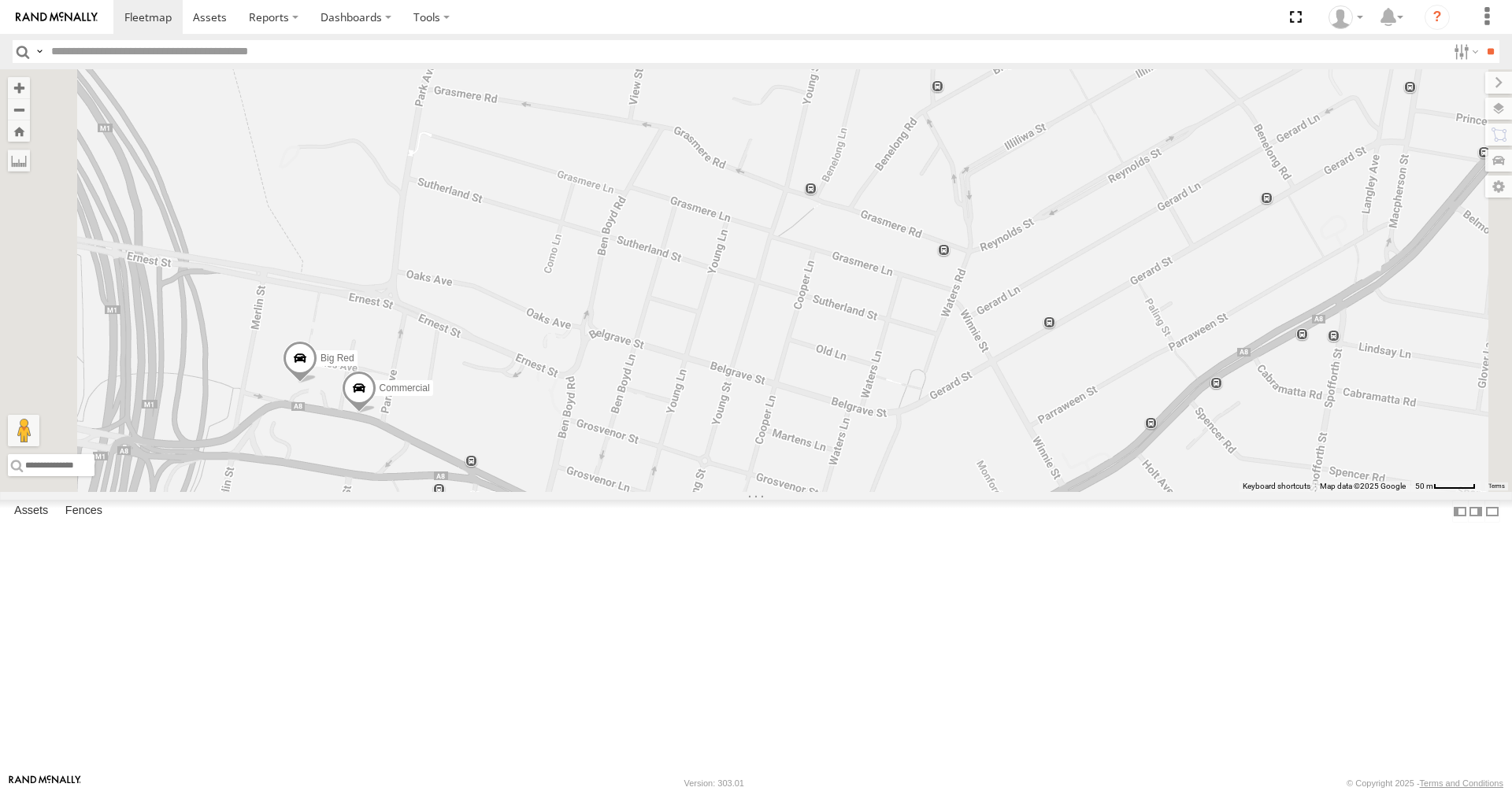 drag, startPoint x: 914, startPoint y: 571, endPoint x: 799, endPoint y: 567, distance: 115.06954 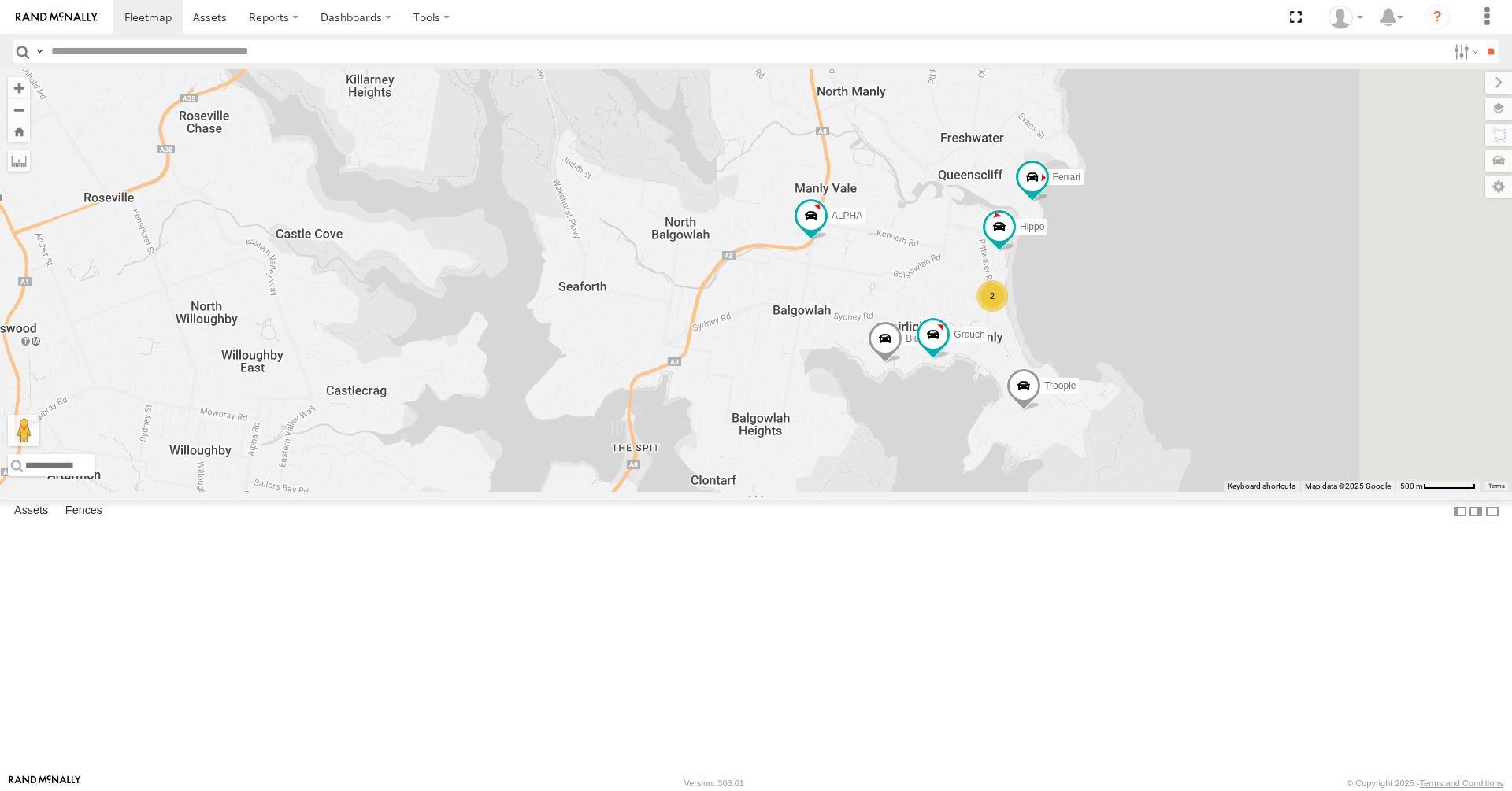 drag, startPoint x: 1002, startPoint y: 501, endPoint x: 791, endPoint y: 782, distance: 351.4001 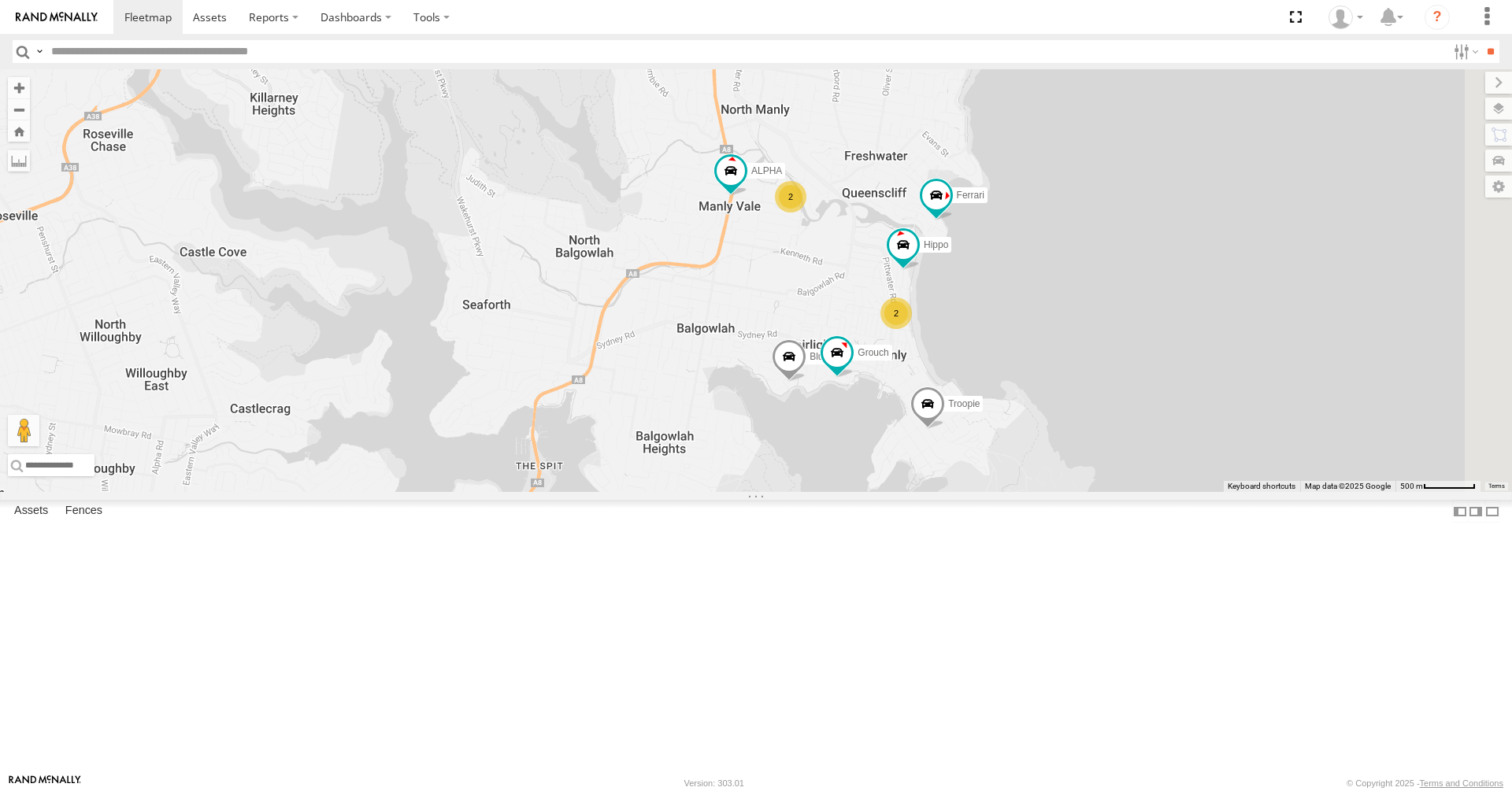 drag, startPoint x: 1128, startPoint y: 401, endPoint x: 1032, endPoint y: 416, distance: 97.16481 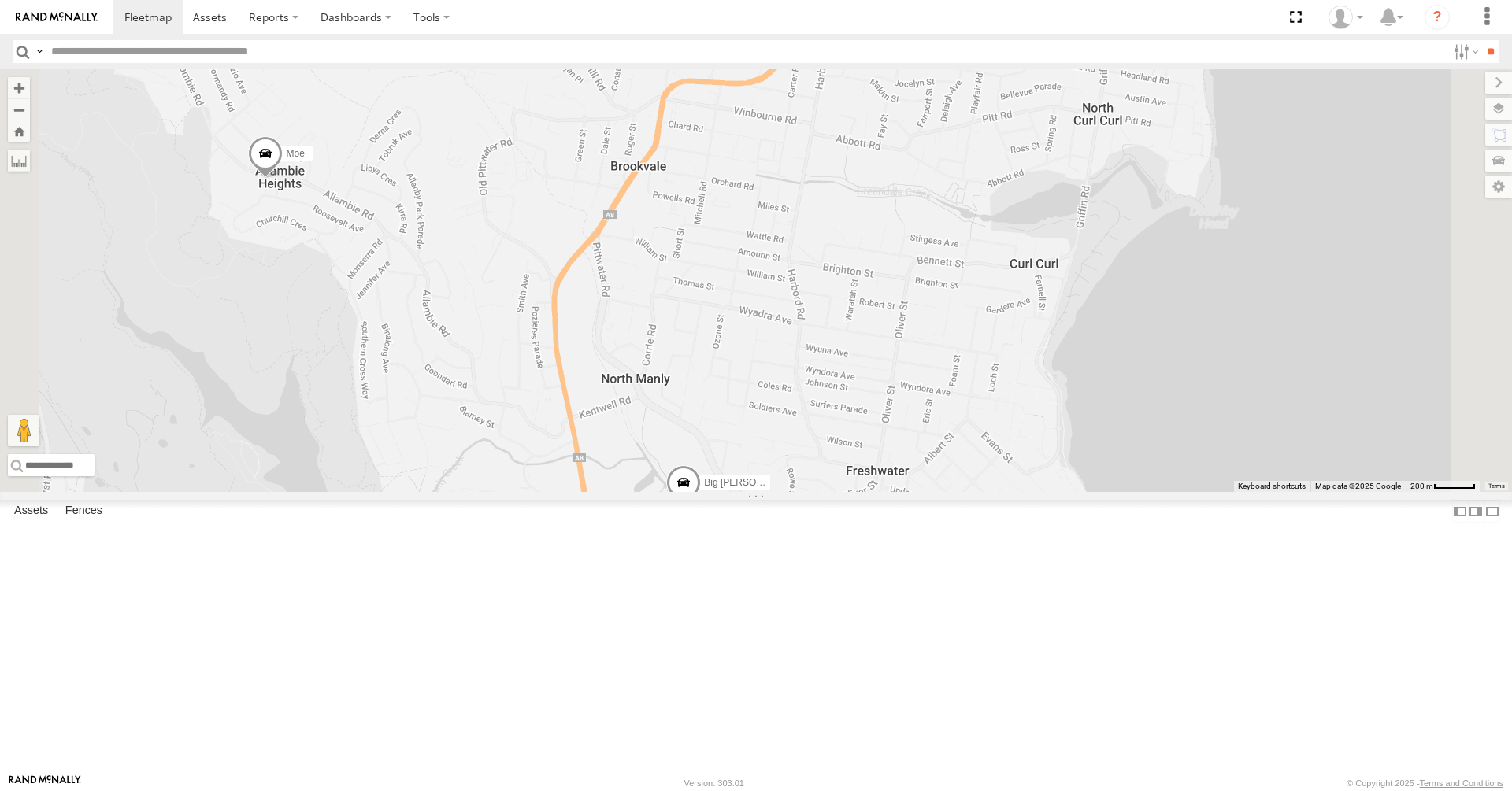 drag, startPoint x: 887, startPoint y: 426, endPoint x: 905, endPoint y: 919, distance: 493.3285 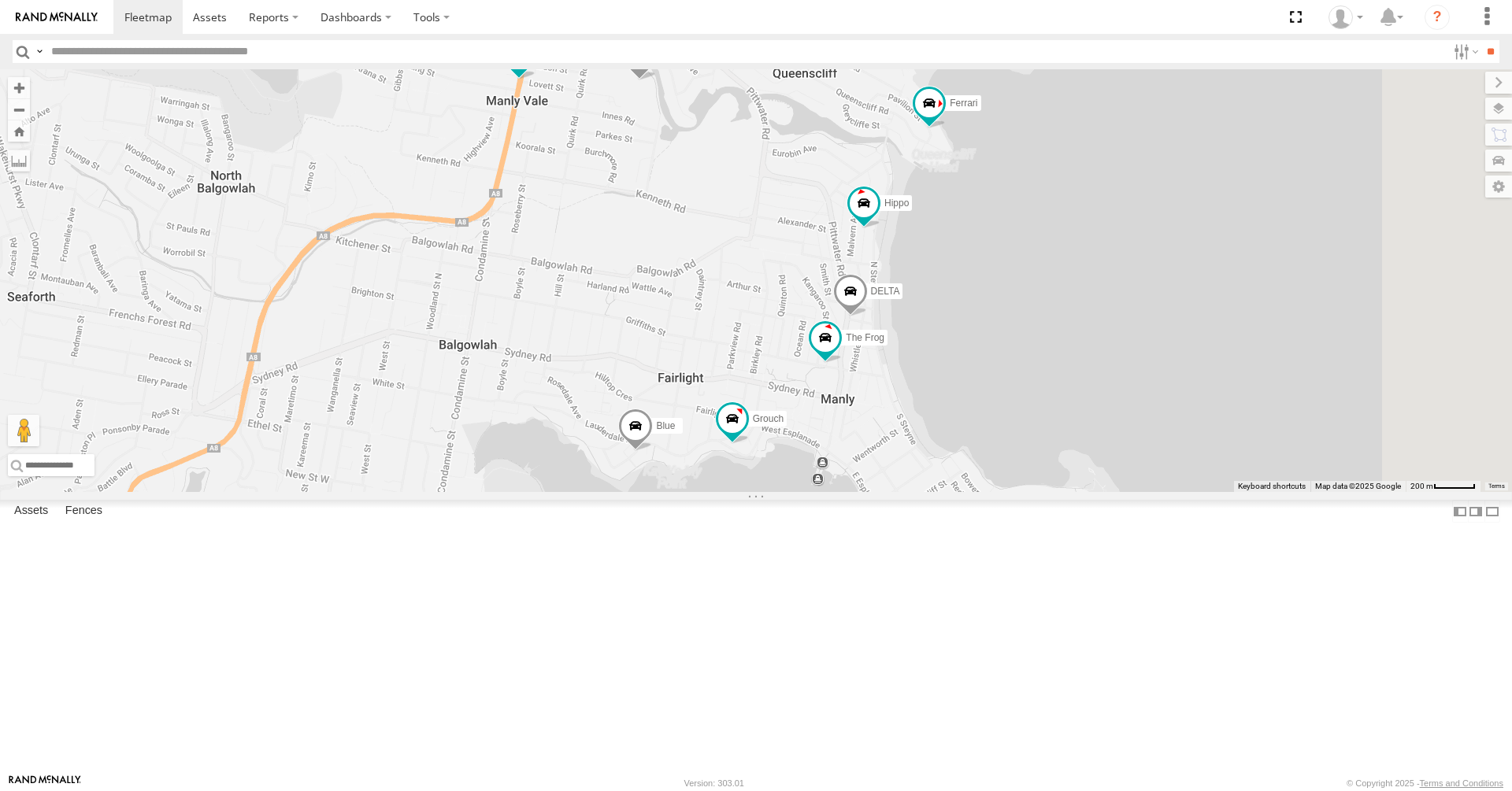 drag, startPoint x: 1032, startPoint y: 534, endPoint x: 964, endPoint y: 67, distance: 471.9248 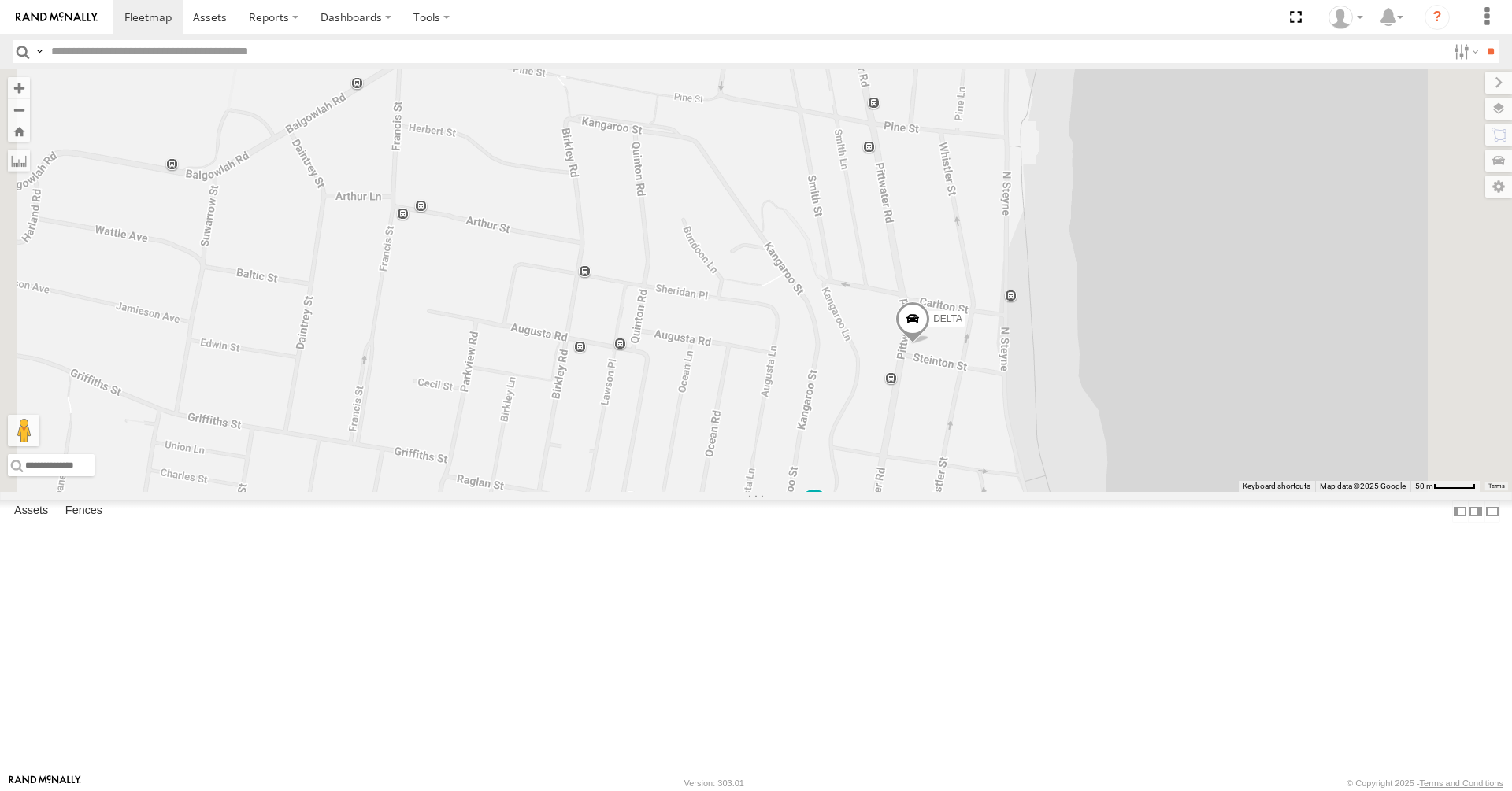 drag, startPoint x: 1106, startPoint y: 660, endPoint x: 1055, endPoint y: 566, distance: 107 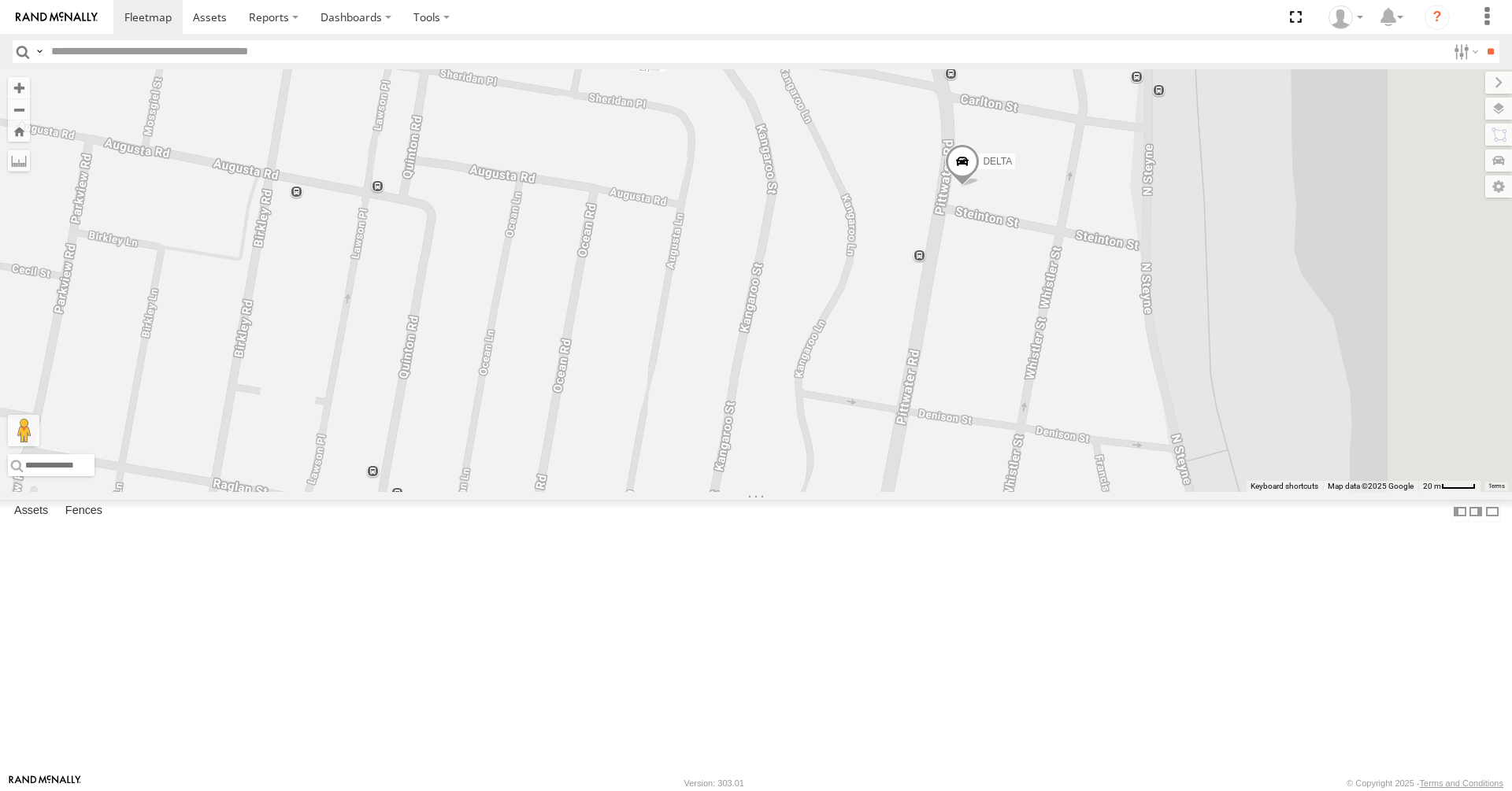 drag, startPoint x: 1084, startPoint y: 672, endPoint x: 1032, endPoint y: 608, distance: 82.46211 